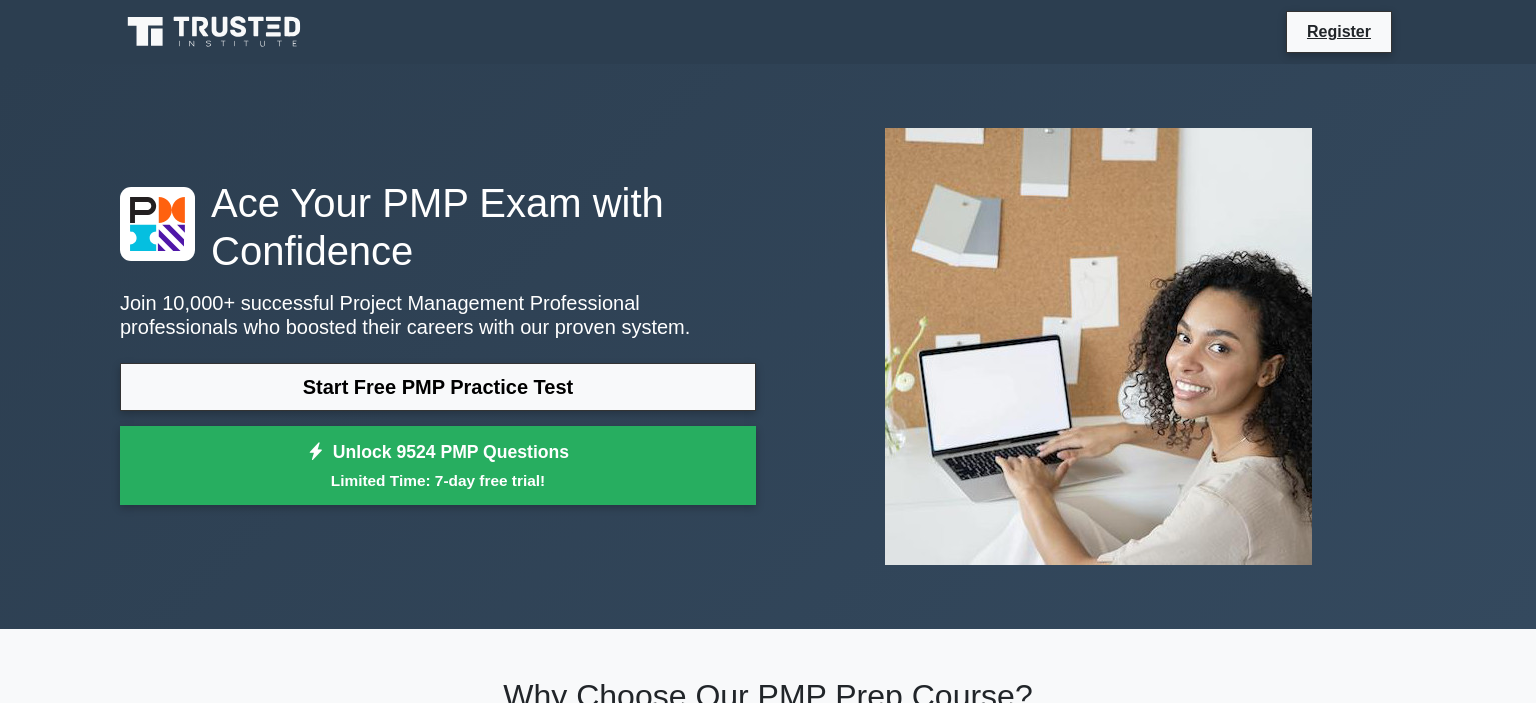 scroll, scrollTop: 0, scrollLeft: 0, axis: both 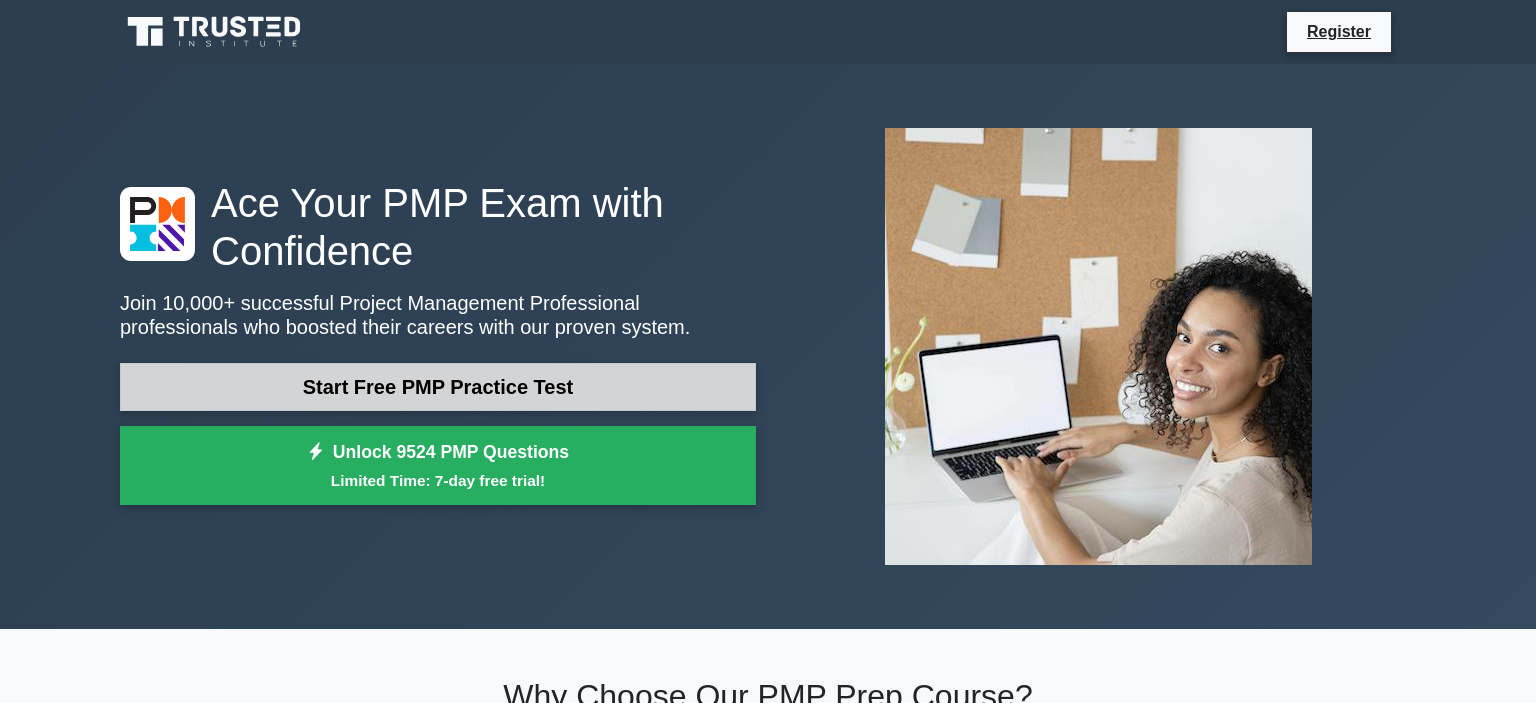 click on "Start Free PMP Practice Test" at bounding box center (438, 387) 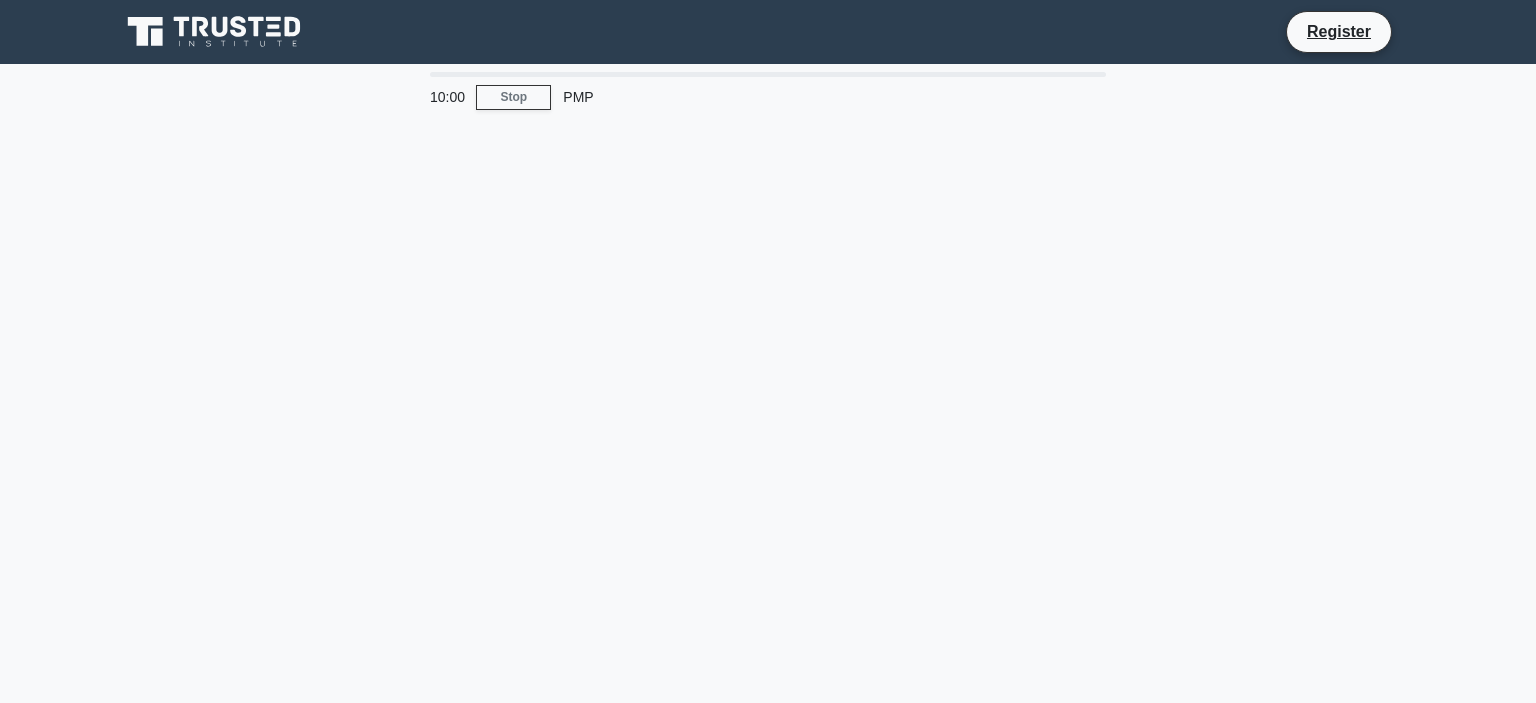 scroll, scrollTop: 0, scrollLeft: 0, axis: both 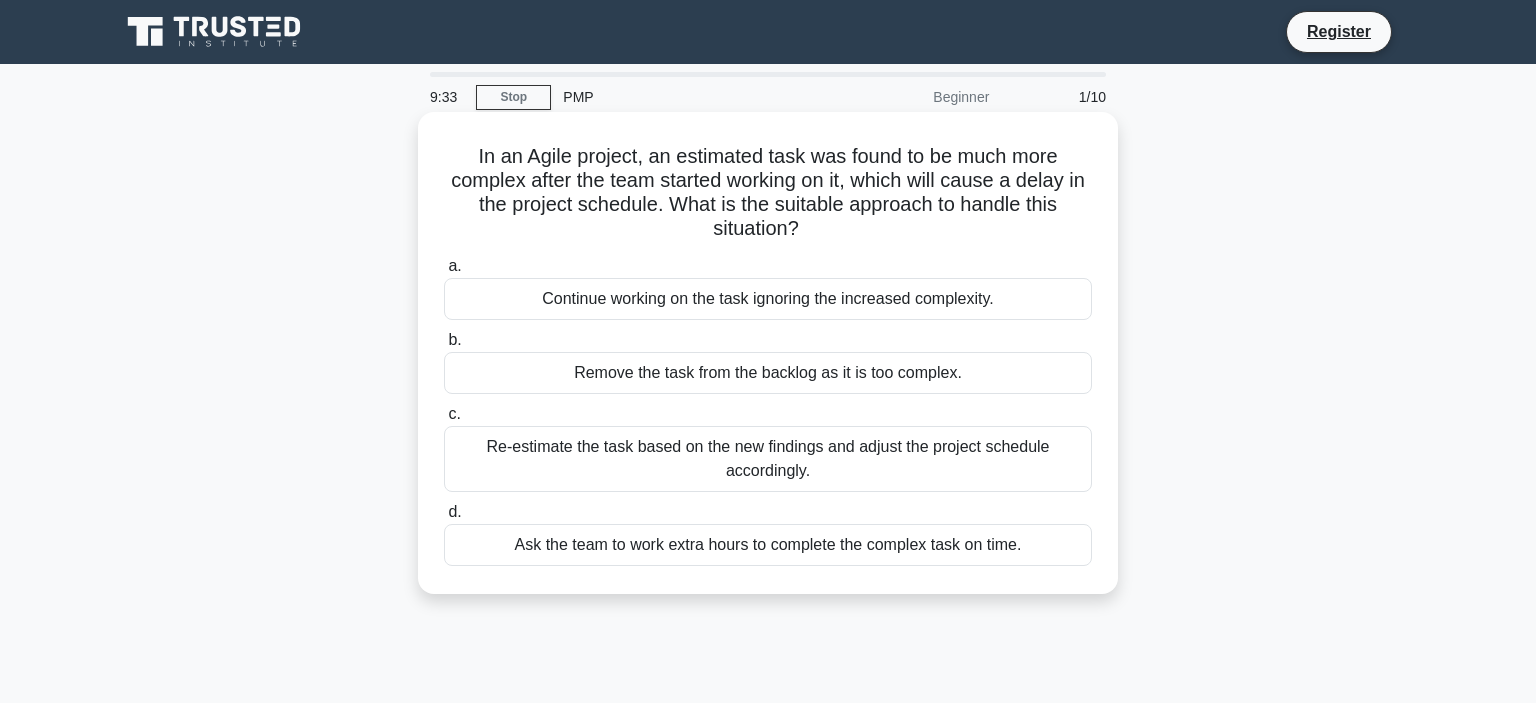 click on "Re-estimate the task based on the new findings and adjust the project schedule accordingly." at bounding box center [768, 459] 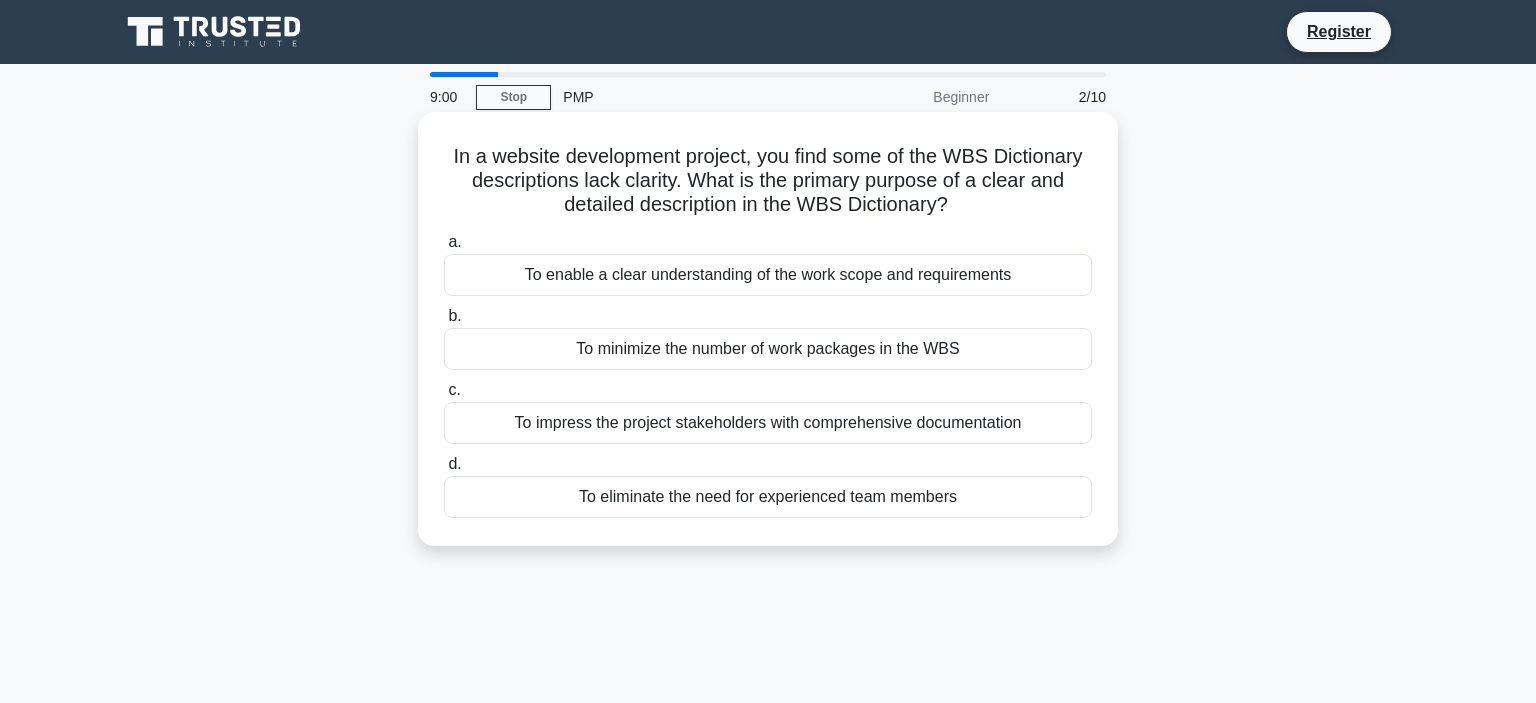 click on "To enable a clear understanding of the work scope and requirements" at bounding box center [768, 275] 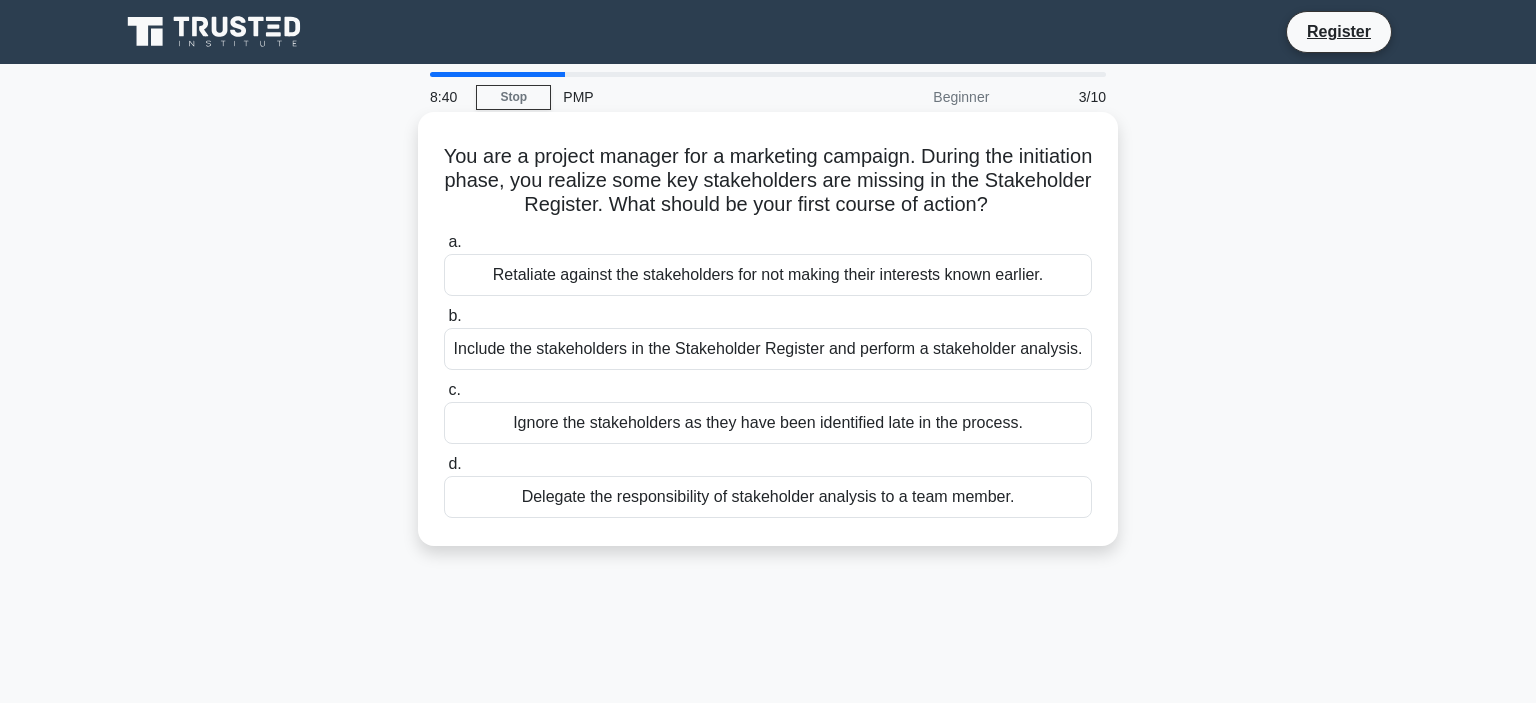 click on "Include the stakeholders in the Stakeholder Register and perform a stakeholder analysis." at bounding box center [768, 349] 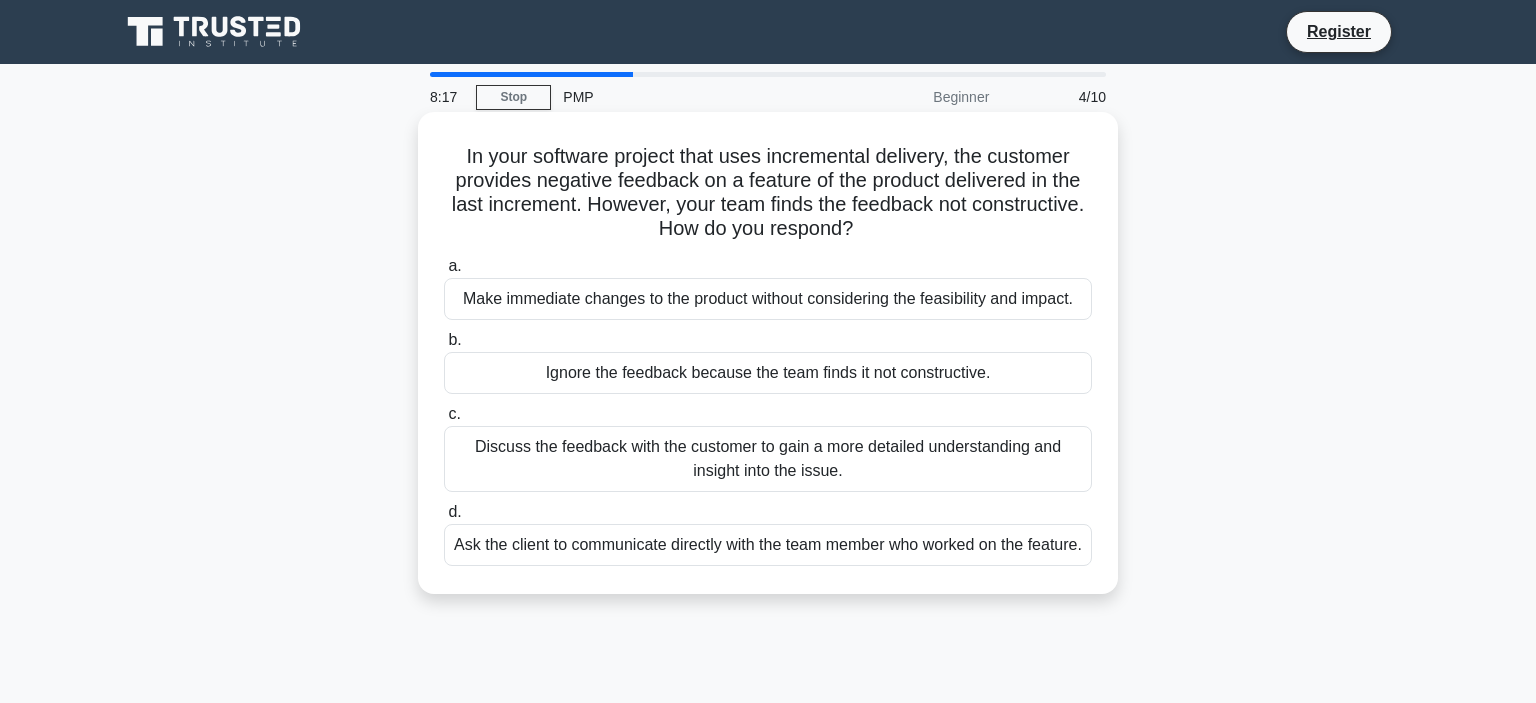 click on "Discuss the feedback with the customer to gain a more detailed understanding and insight into the issue." at bounding box center (768, 459) 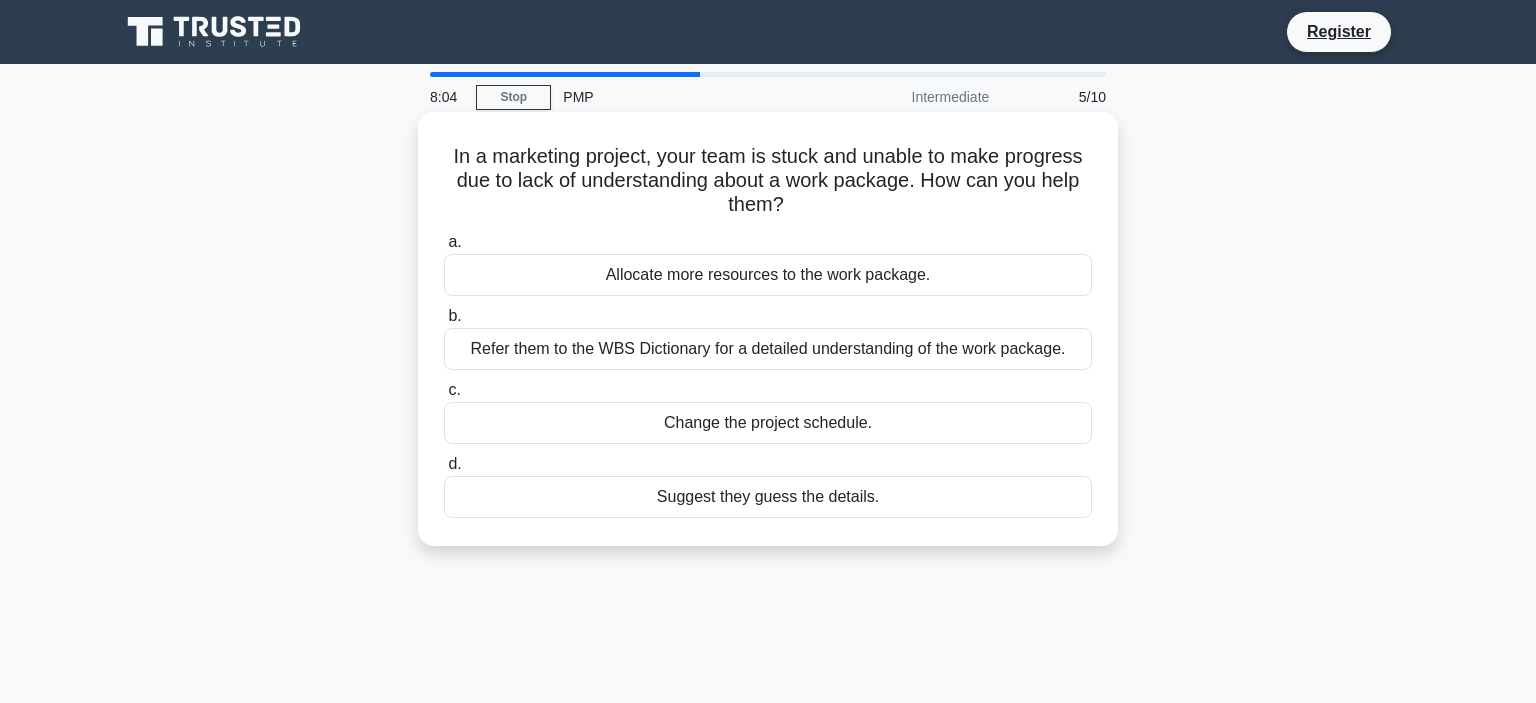 click on "Refer them to the WBS Dictionary for a detailed understanding of the work package." at bounding box center (768, 349) 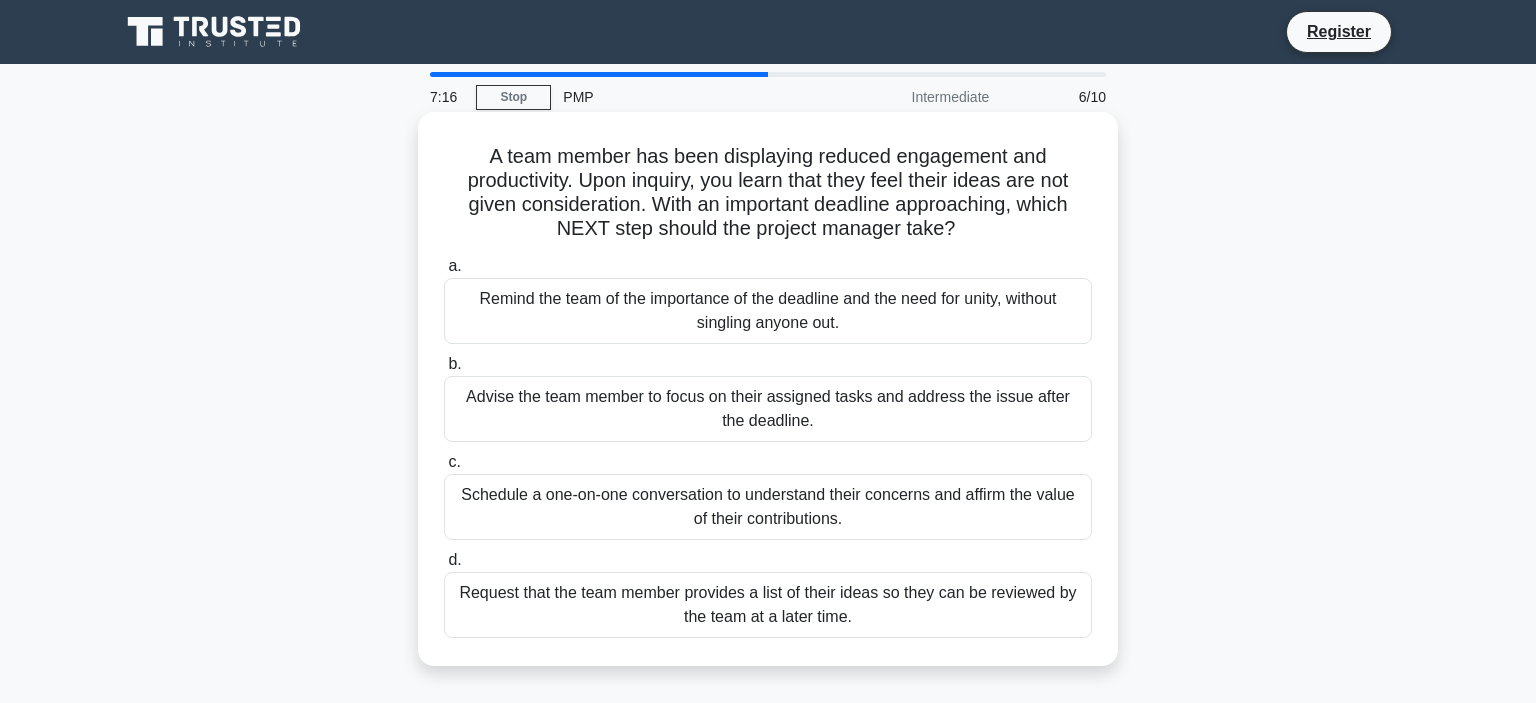 click on "Schedule a one-on-one conversation to understand their concerns and affirm the value of their contributions." at bounding box center [768, 507] 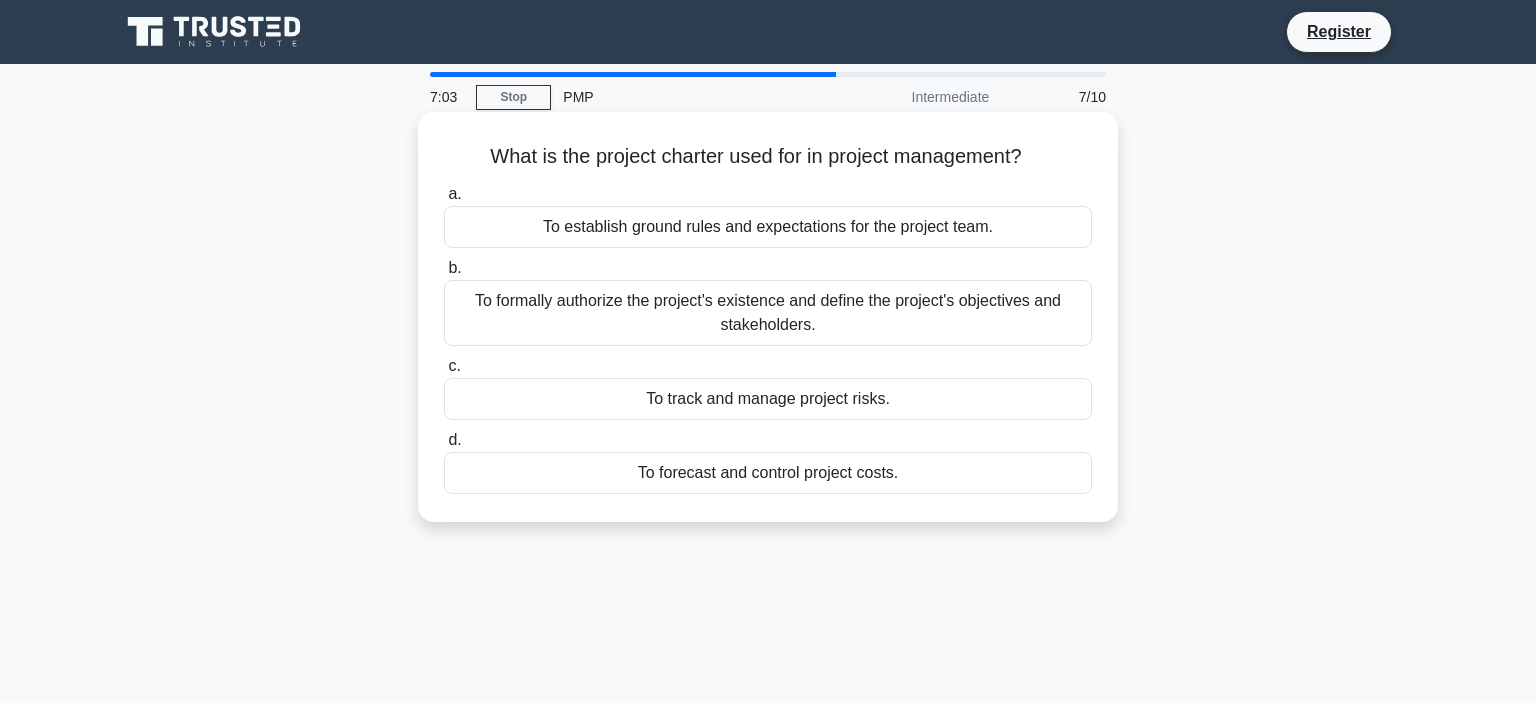 click on "To formally authorize the project's existence and define the project's objectives and stakeholders." at bounding box center (768, 313) 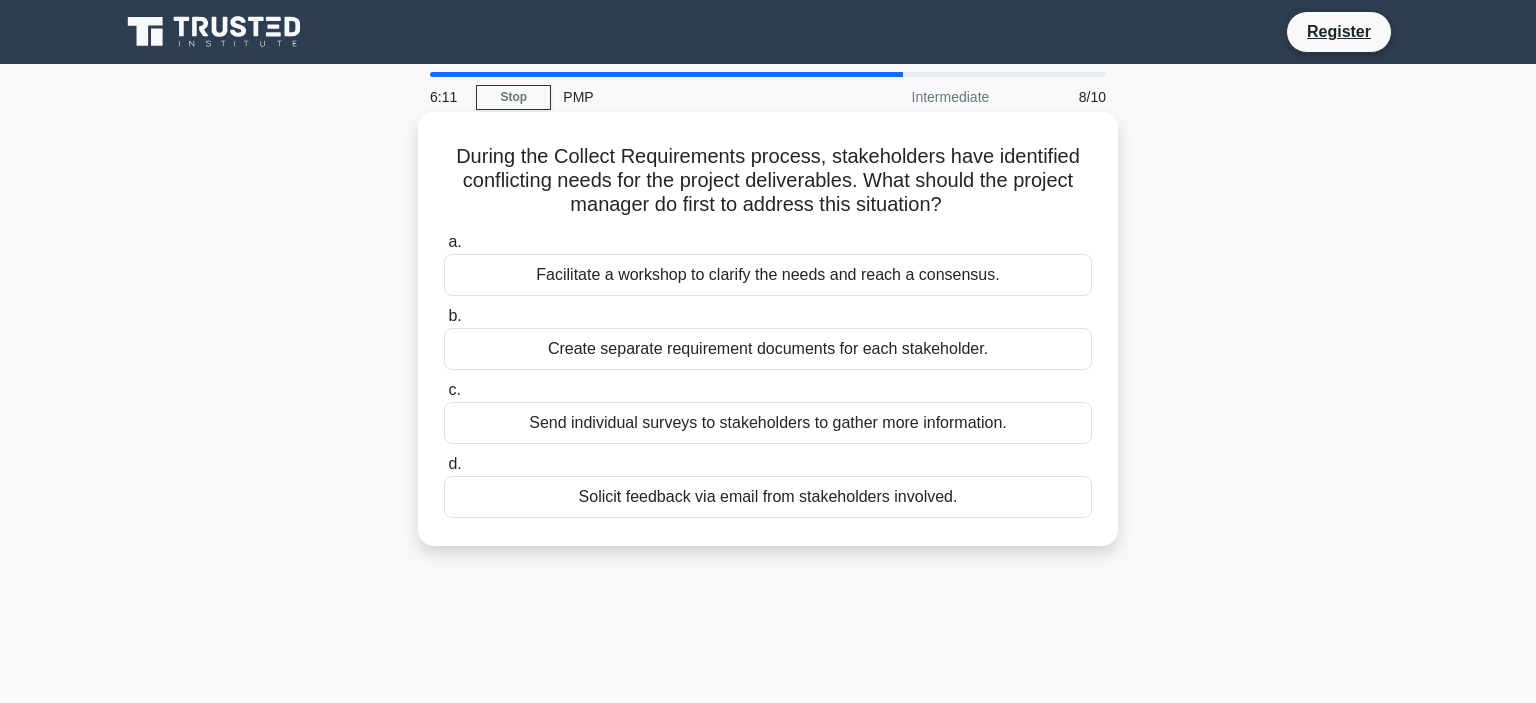 click on "Facilitate a workshop to clarify the needs and reach a consensus." at bounding box center (768, 275) 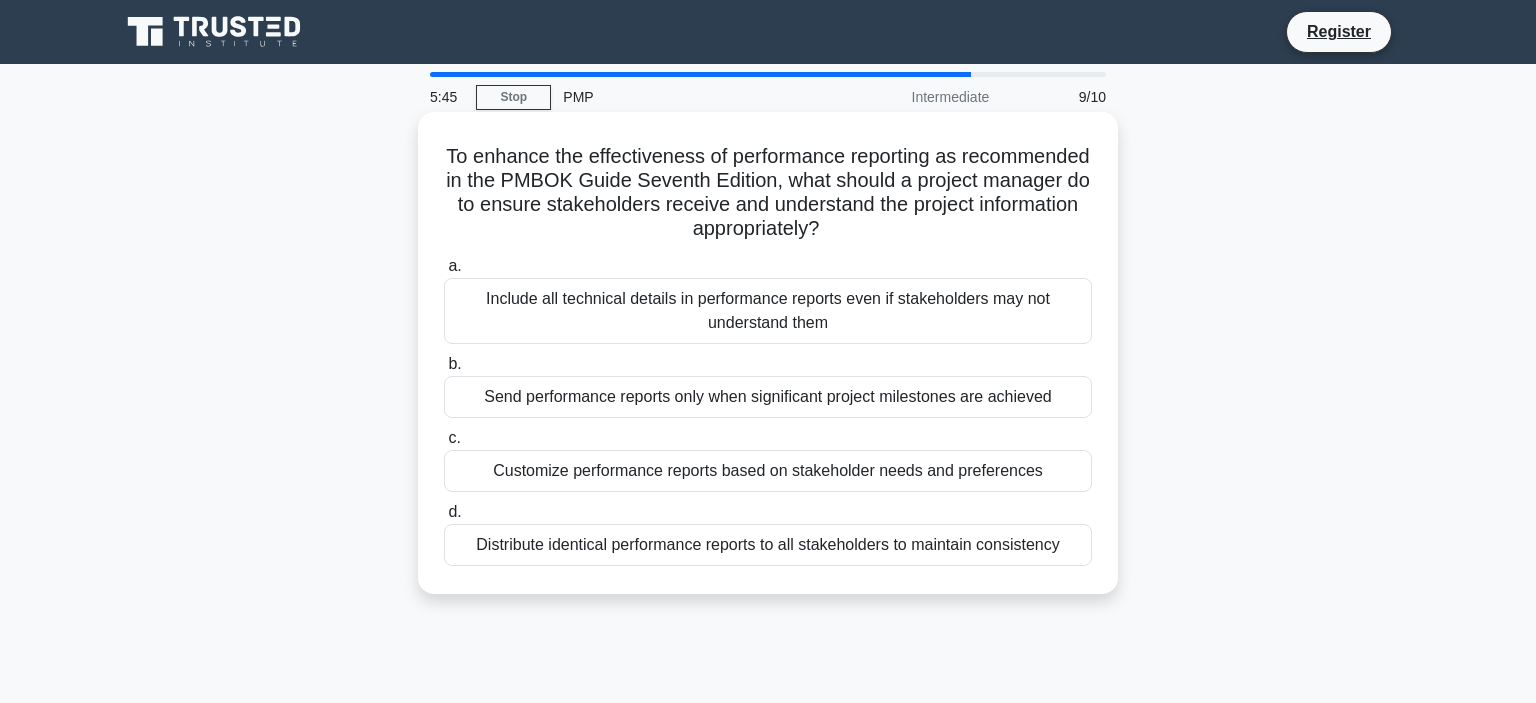 click on "Customize performance reports based on stakeholder needs and preferences" at bounding box center [768, 471] 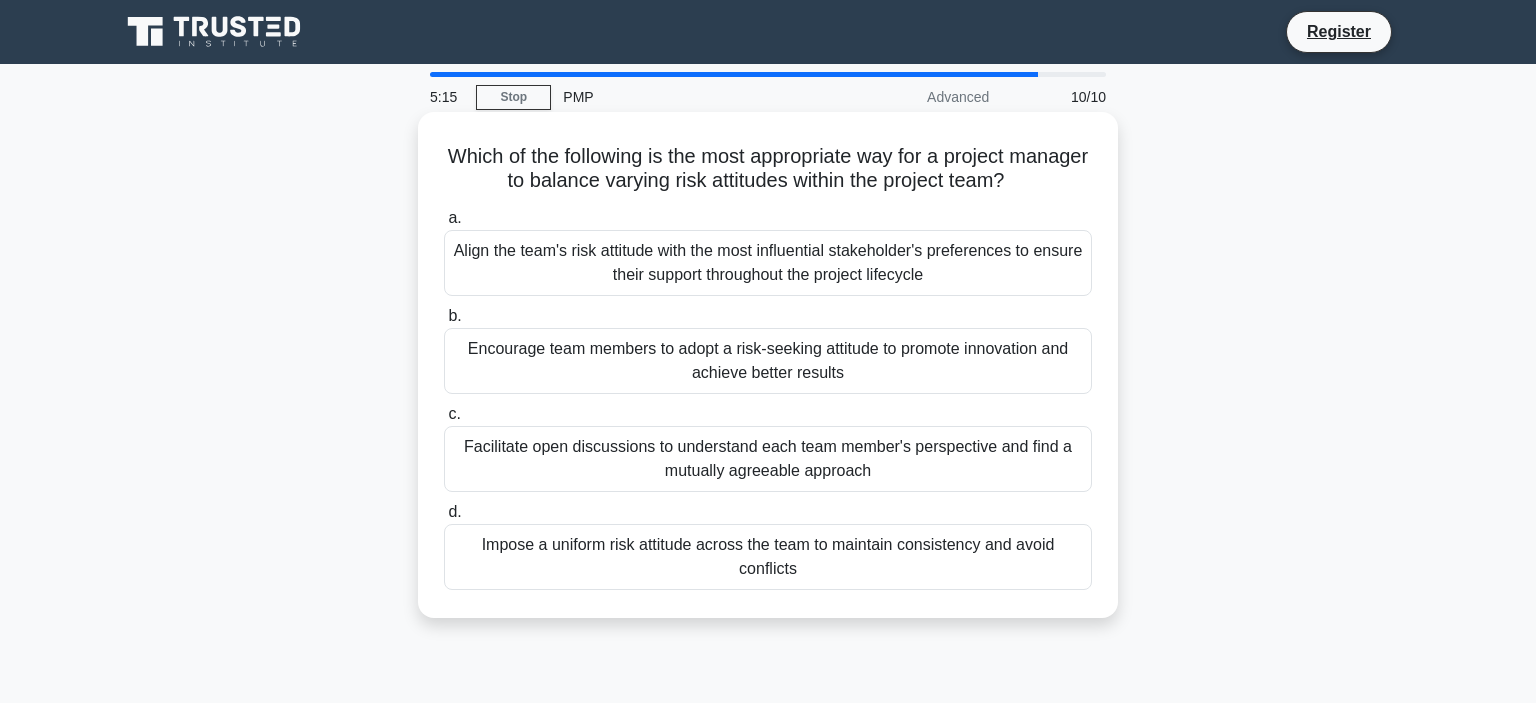click on "Facilitate open discussions to understand each team member's perspective and find a mutually agreeable approach" at bounding box center [768, 459] 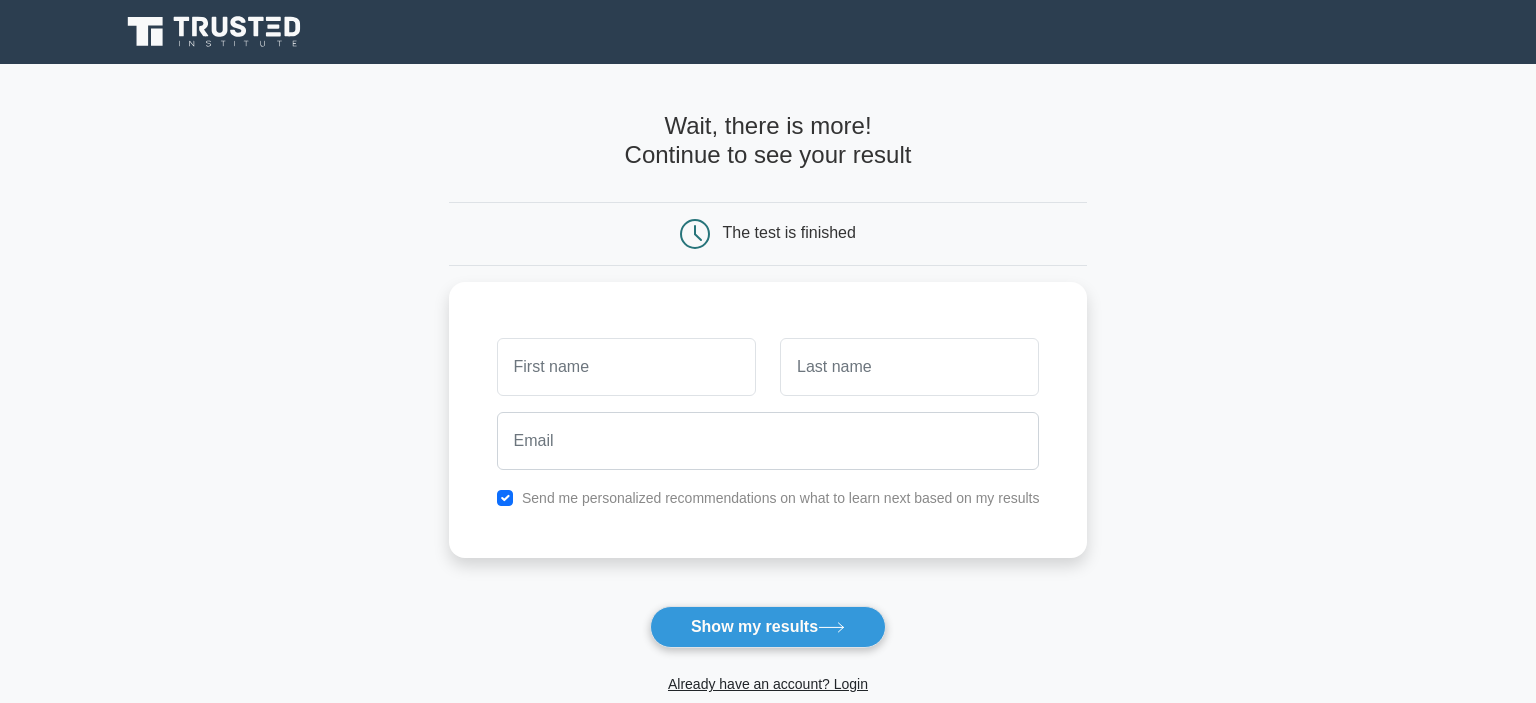 scroll, scrollTop: 0, scrollLeft: 0, axis: both 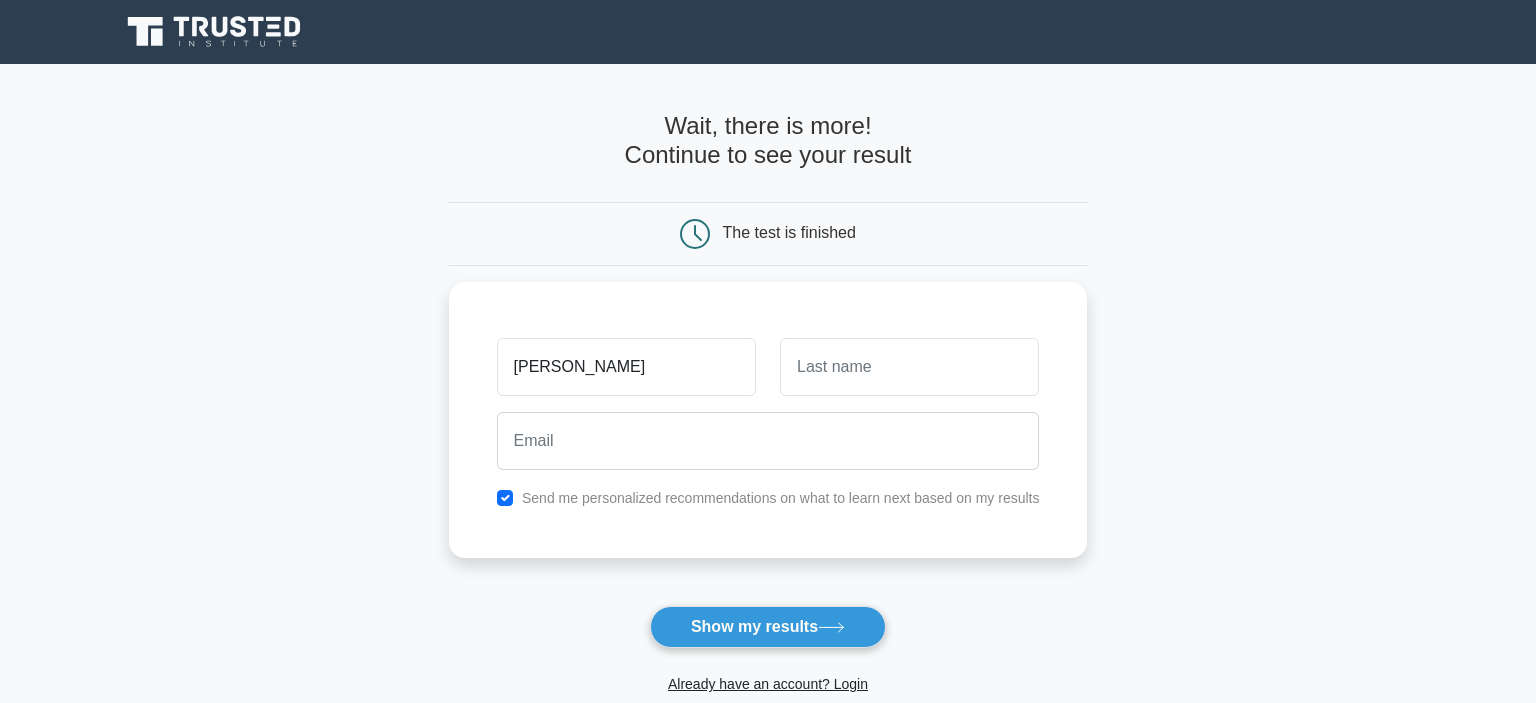 type on "[PERSON_NAME]" 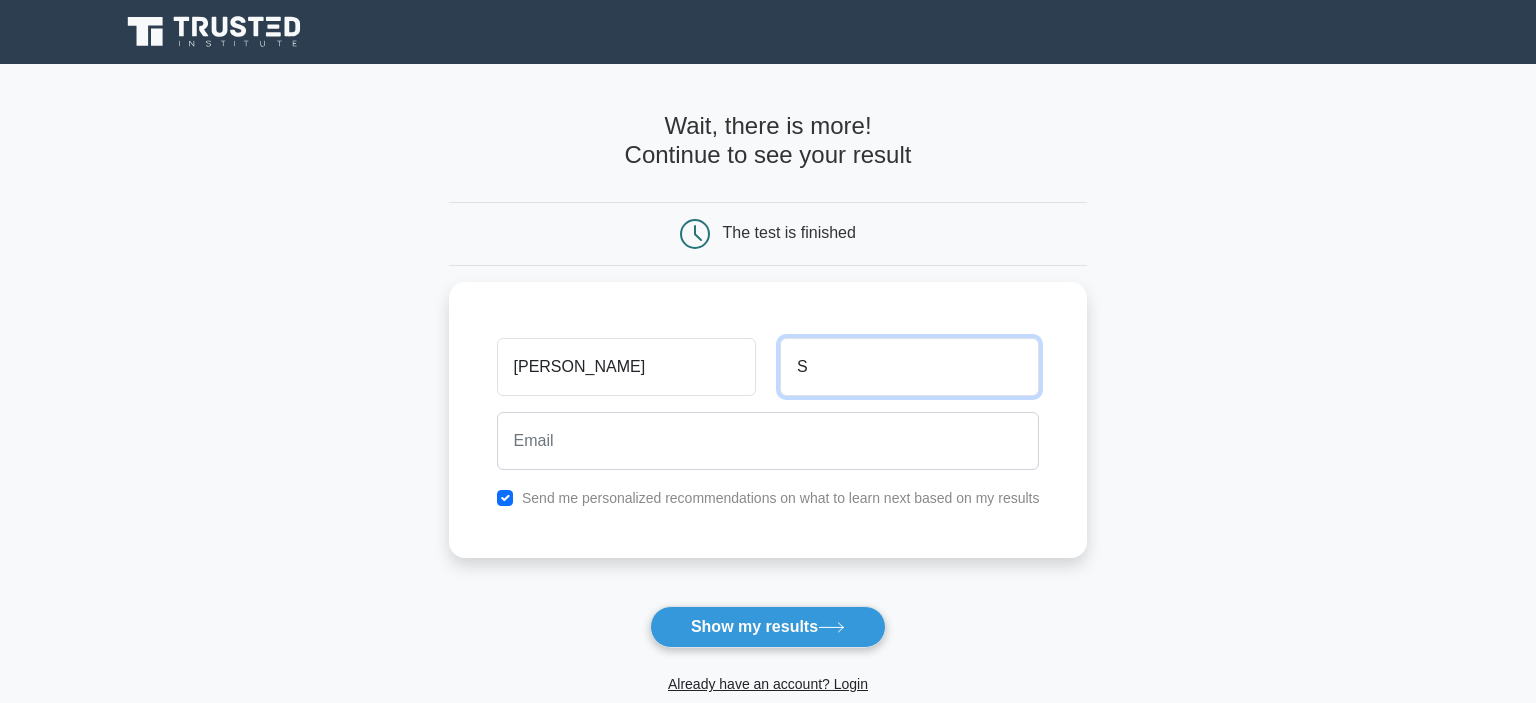 type on "S" 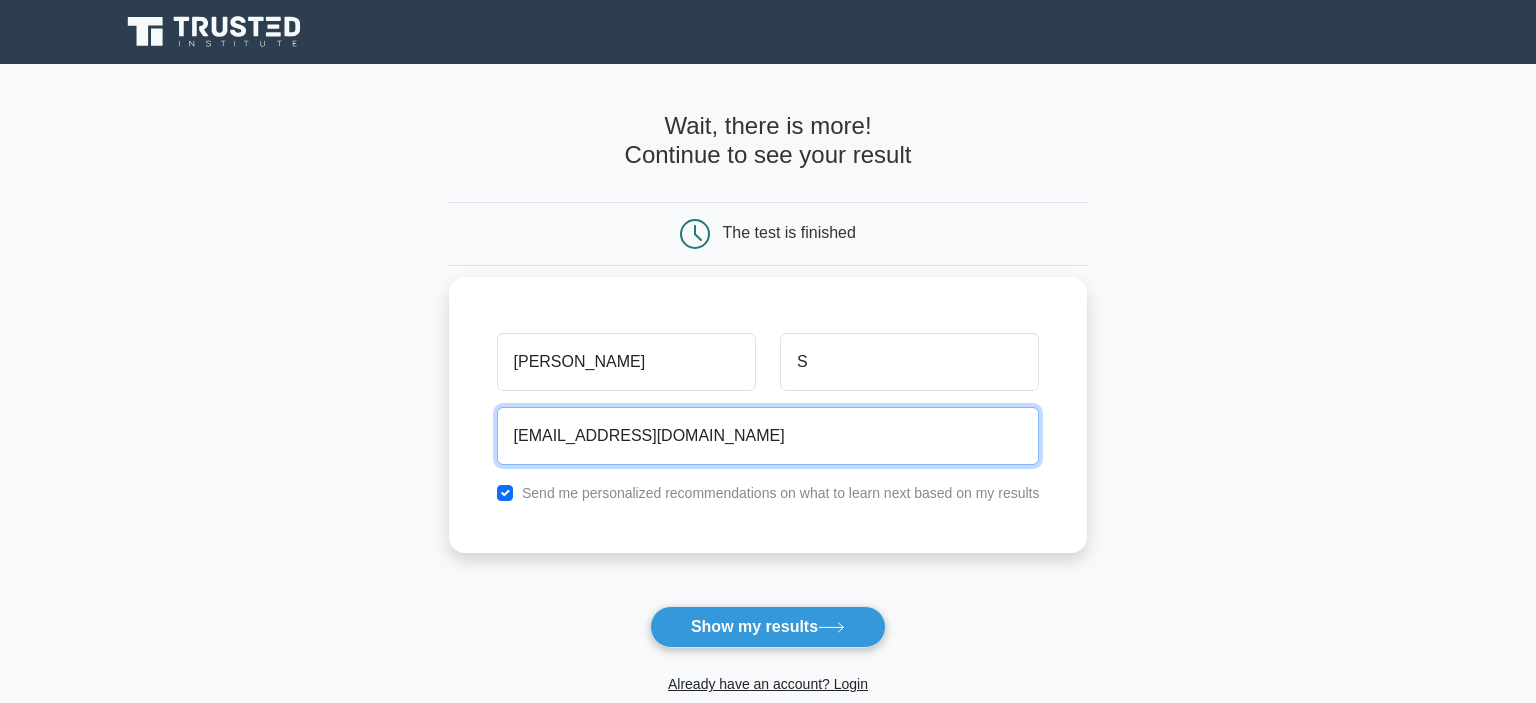 type on "gourishsyaji@gmail.com" 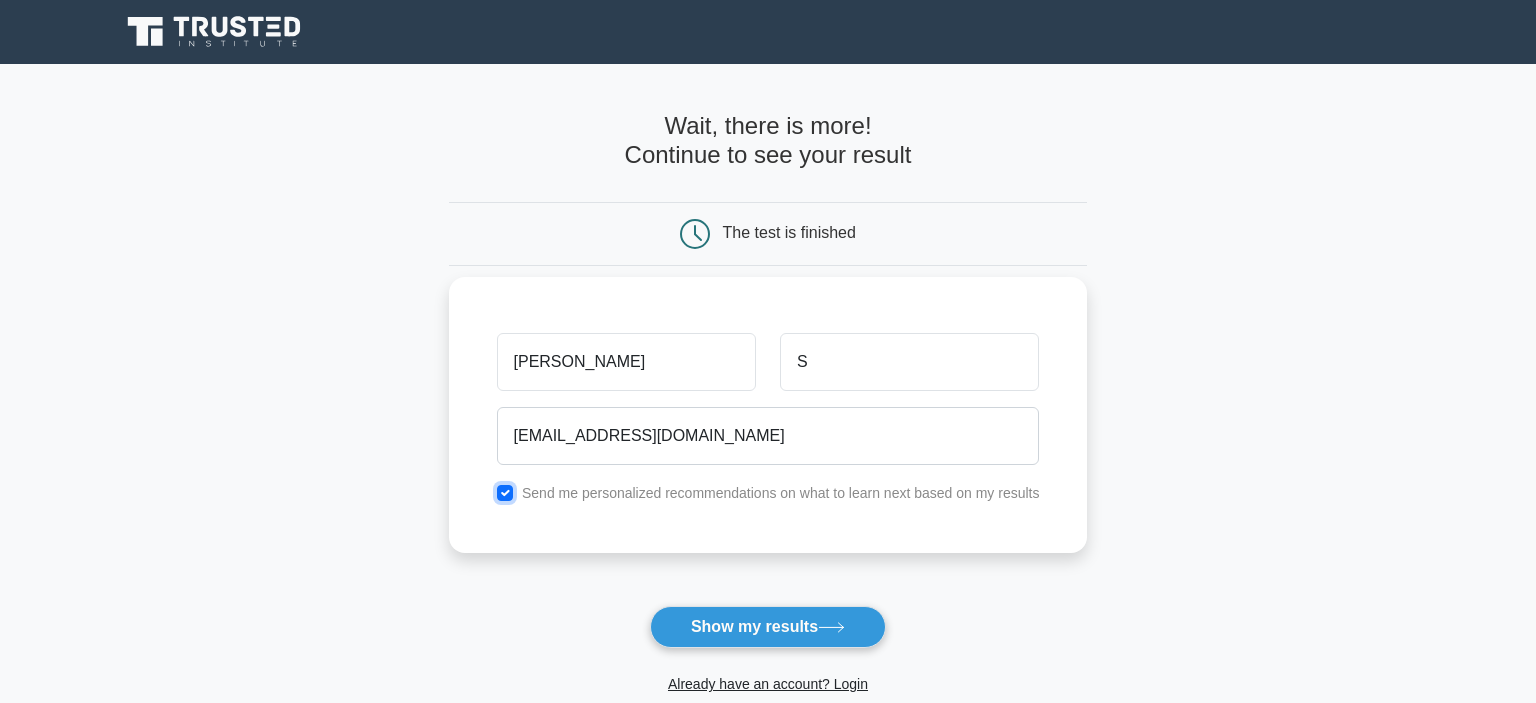 click at bounding box center [505, 493] 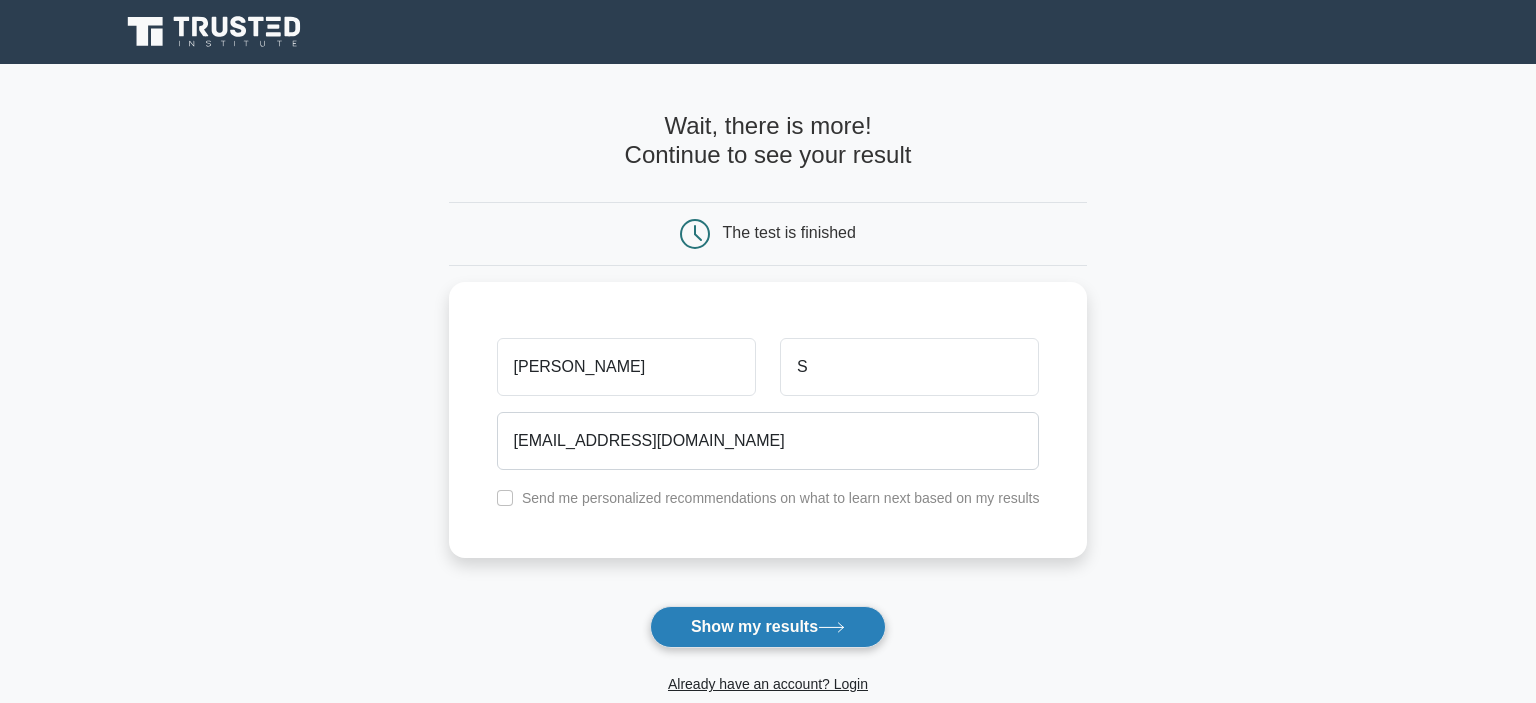 click on "Show my results" at bounding box center (768, 627) 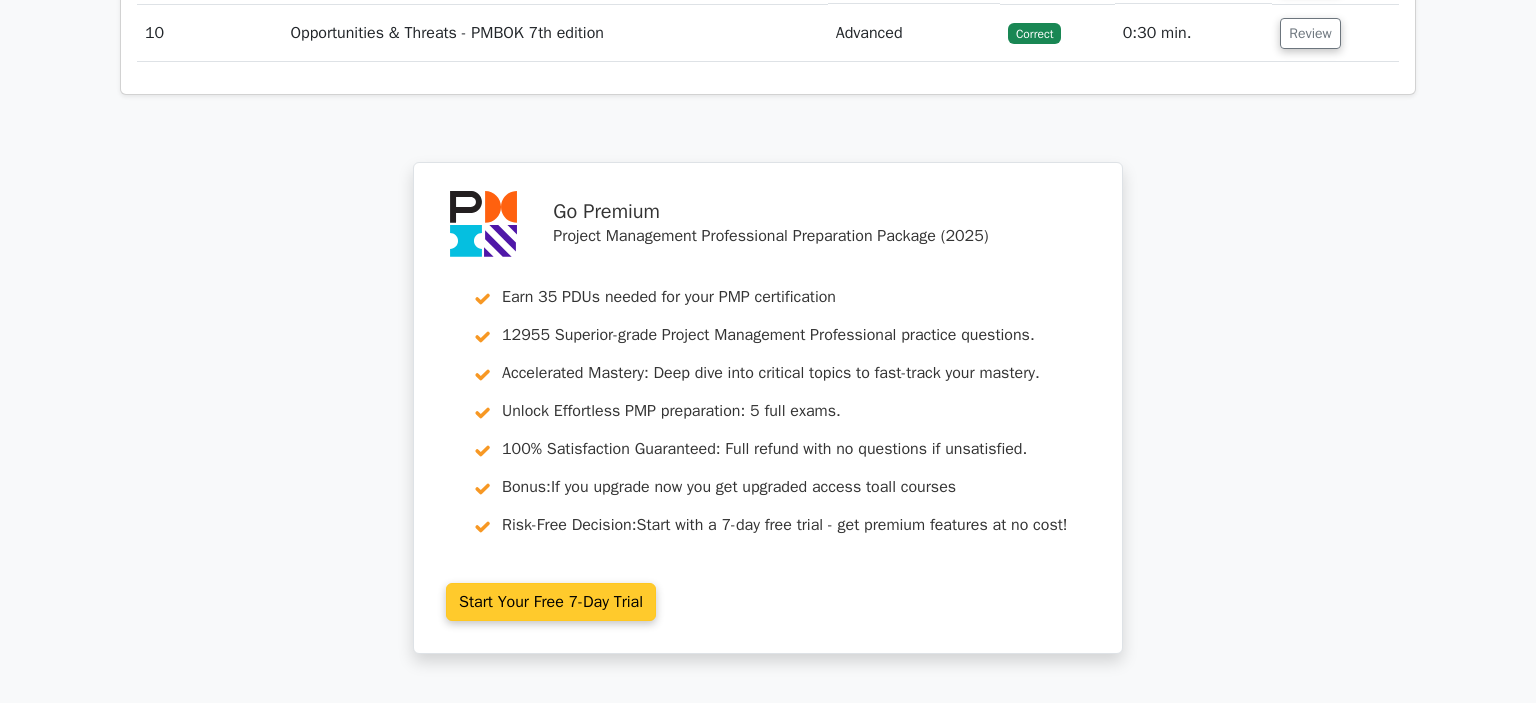 scroll, scrollTop: 3304, scrollLeft: 0, axis: vertical 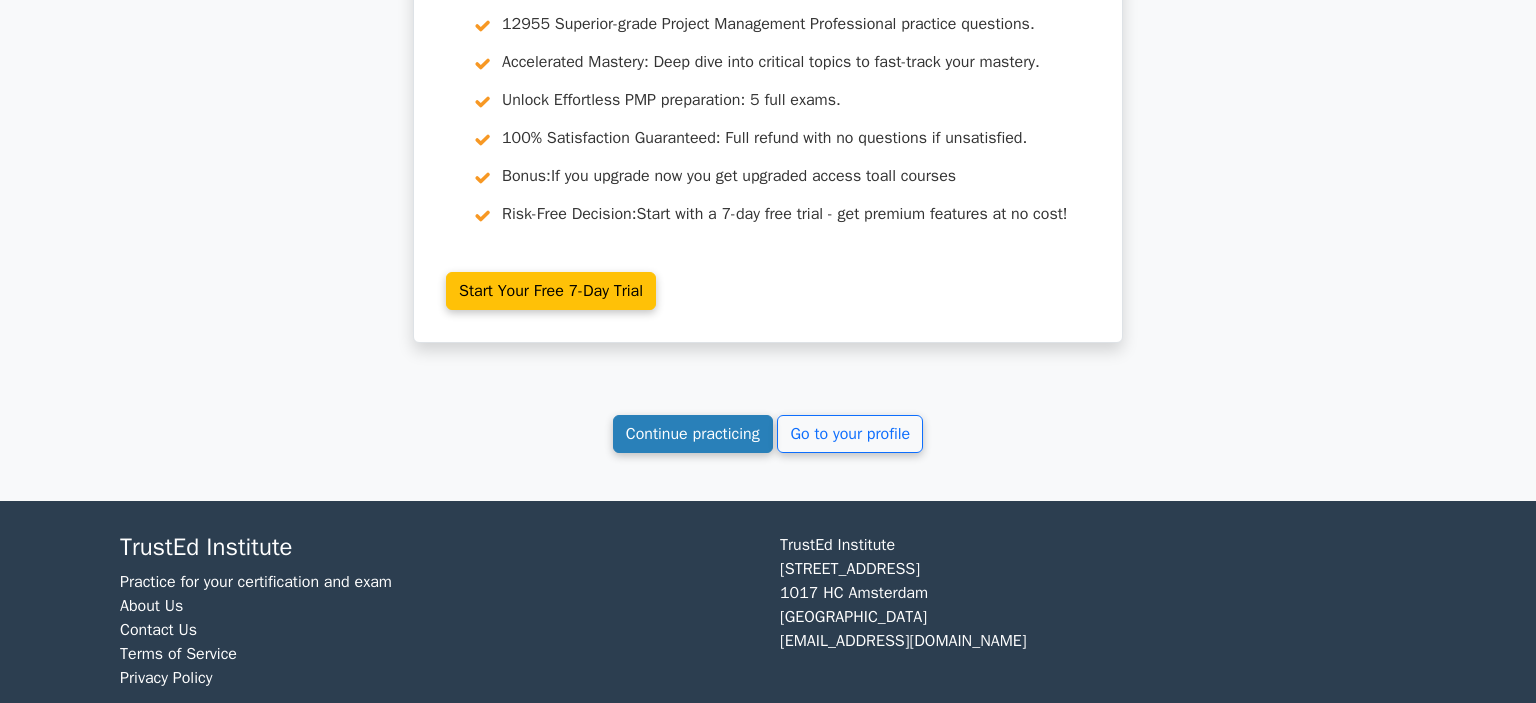 click on "Continue practicing" at bounding box center (693, 434) 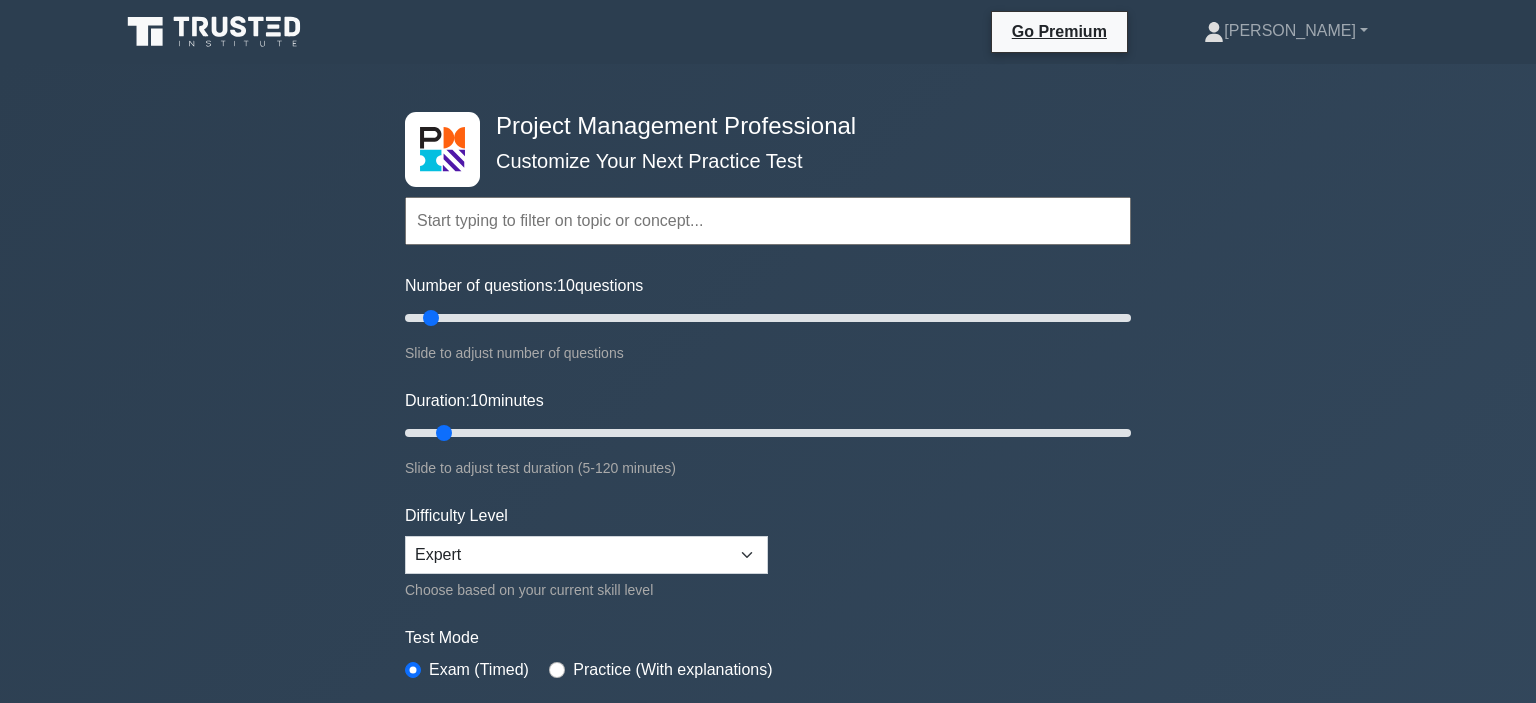 scroll, scrollTop: 0, scrollLeft: 0, axis: both 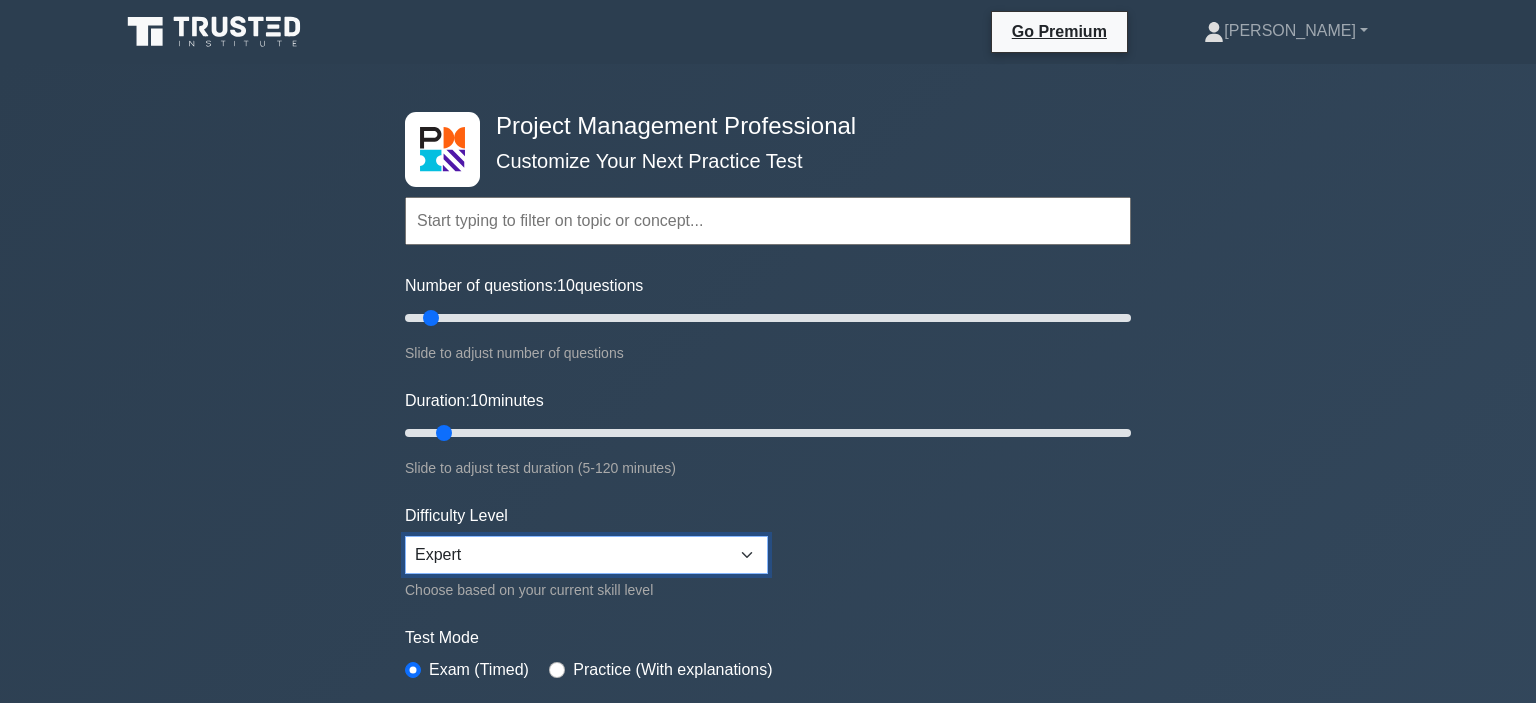 click on "Beginner
Intermediate
Expert" at bounding box center [586, 555] 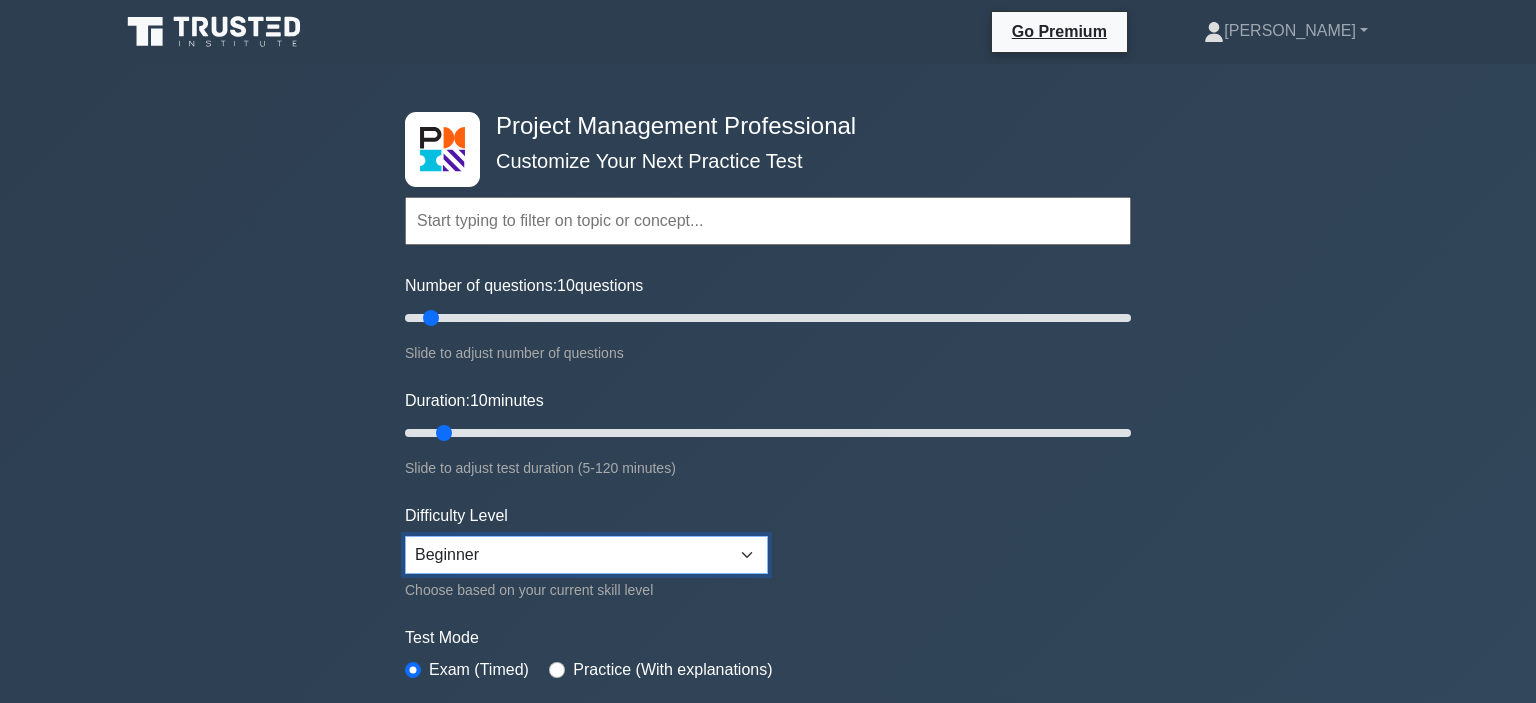click on "Beginner" at bounding box center [0, 0] 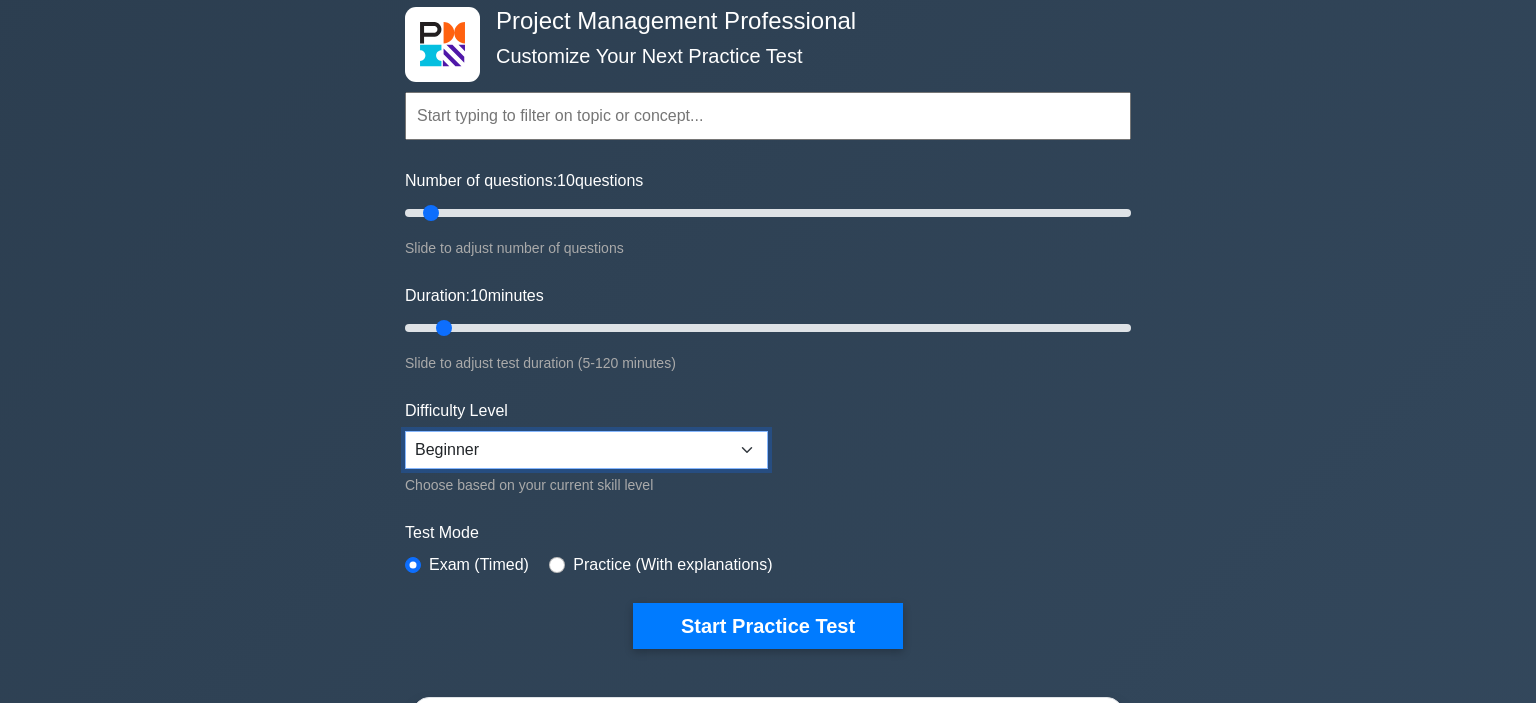 scroll, scrollTop: 211, scrollLeft: 0, axis: vertical 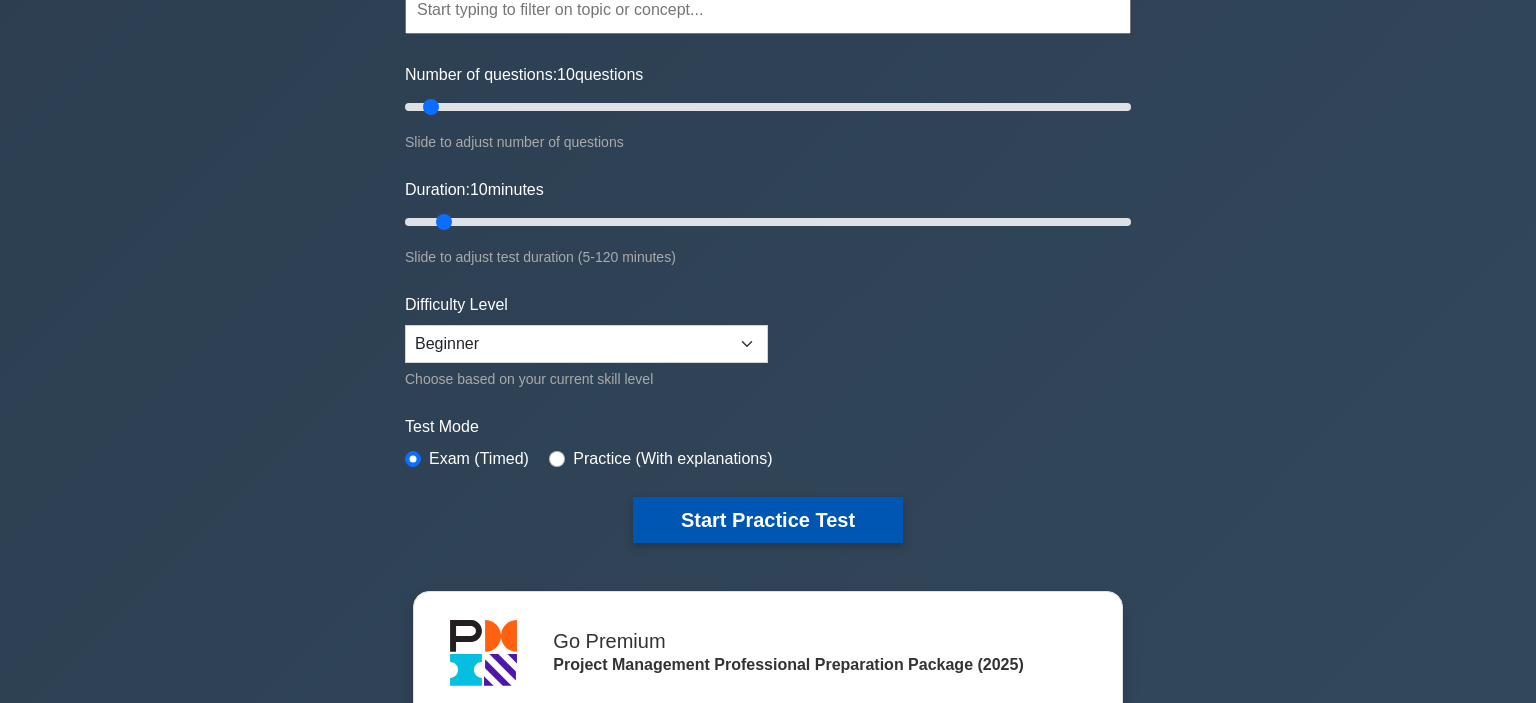 click on "Start Practice Test" at bounding box center (768, 520) 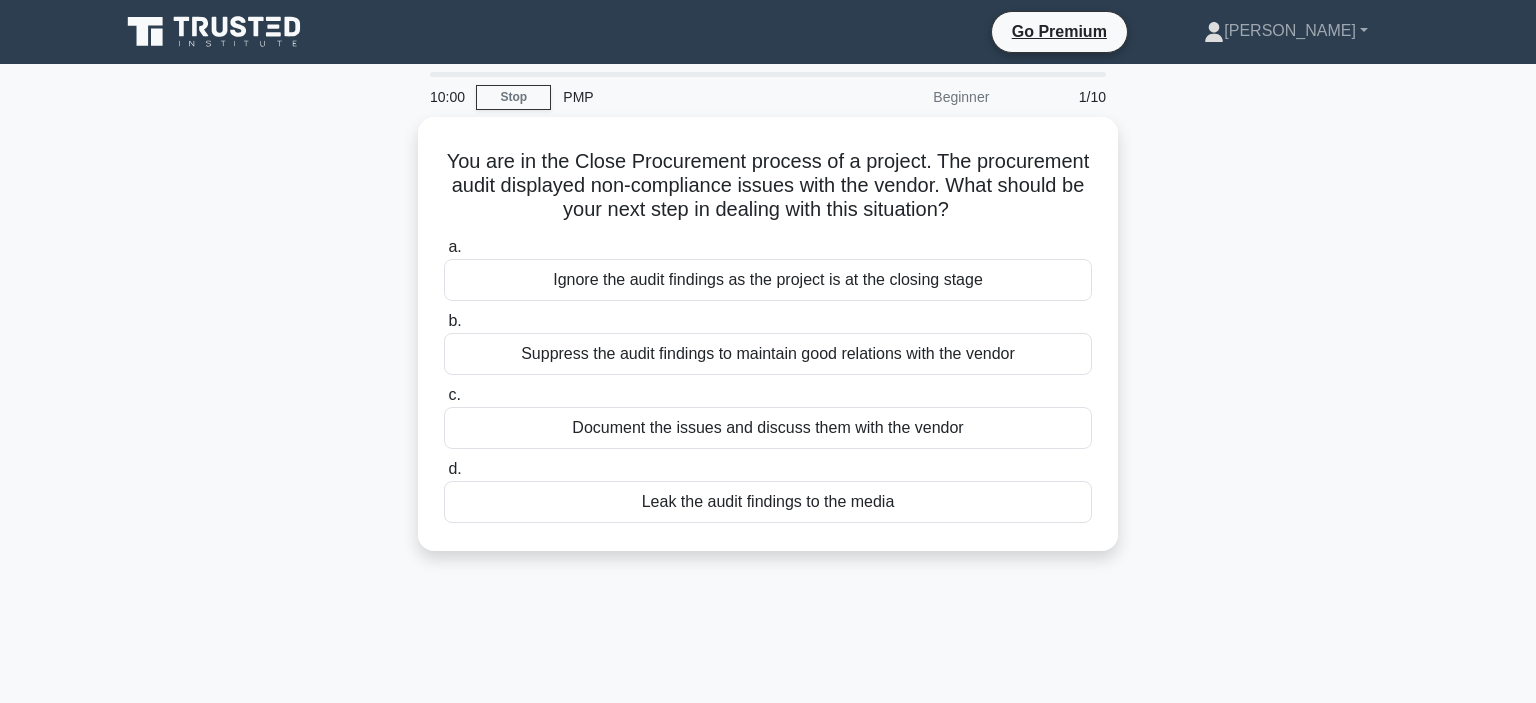 scroll, scrollTop: 0, scrollLeft: 0, axis: both 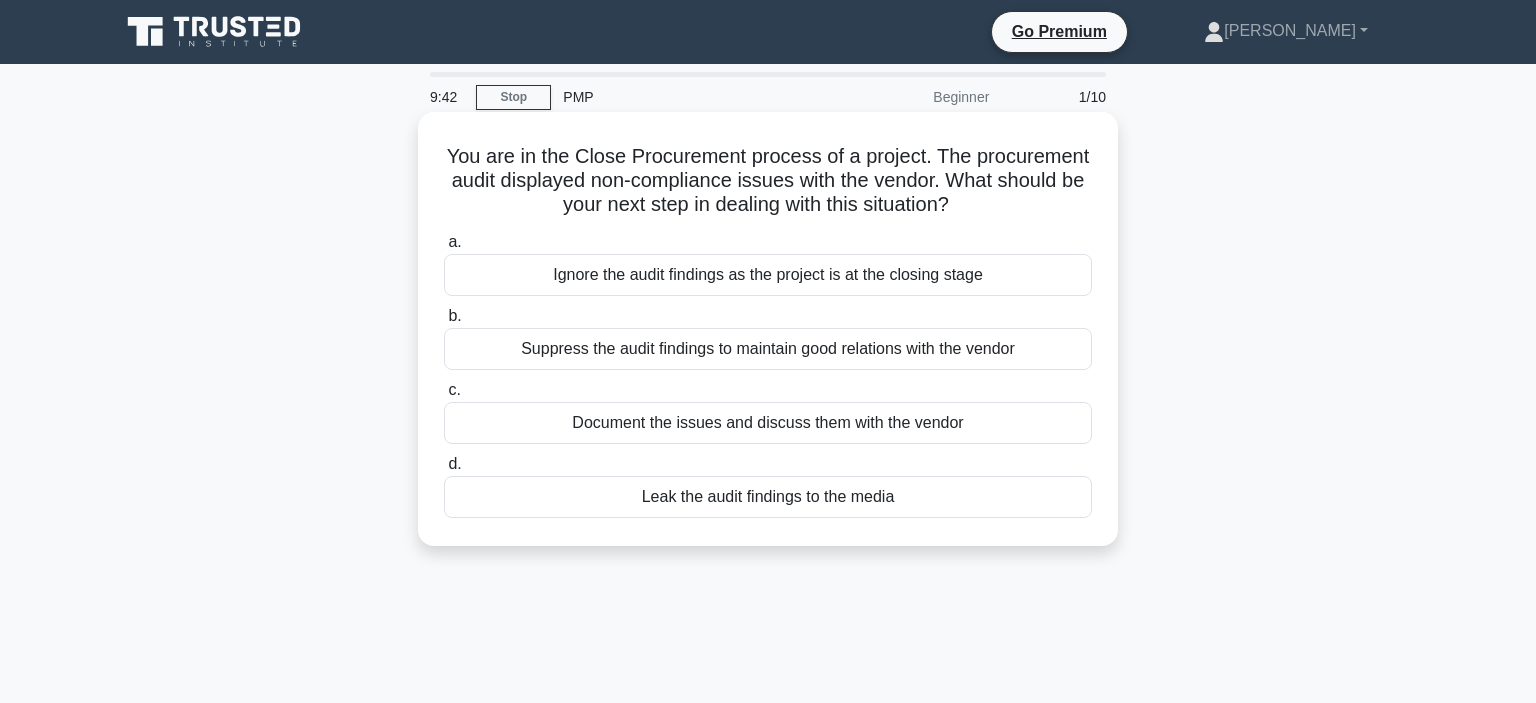 click on "Document the issues and discuss them with the vendor" at bounding box center (768, 423) 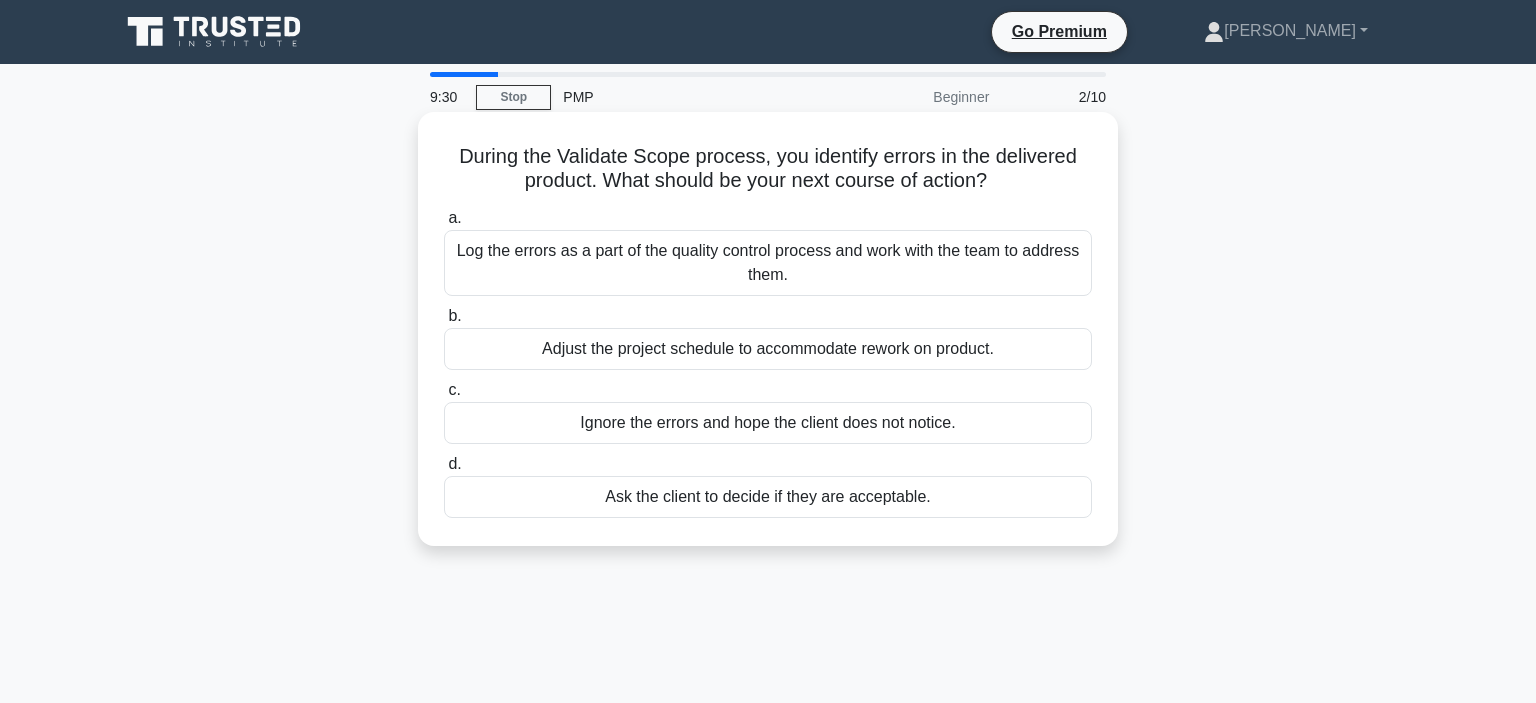 click on "Log the errors as a part of the quality control process and work with the team to address them." at bounding box center (768, 263) 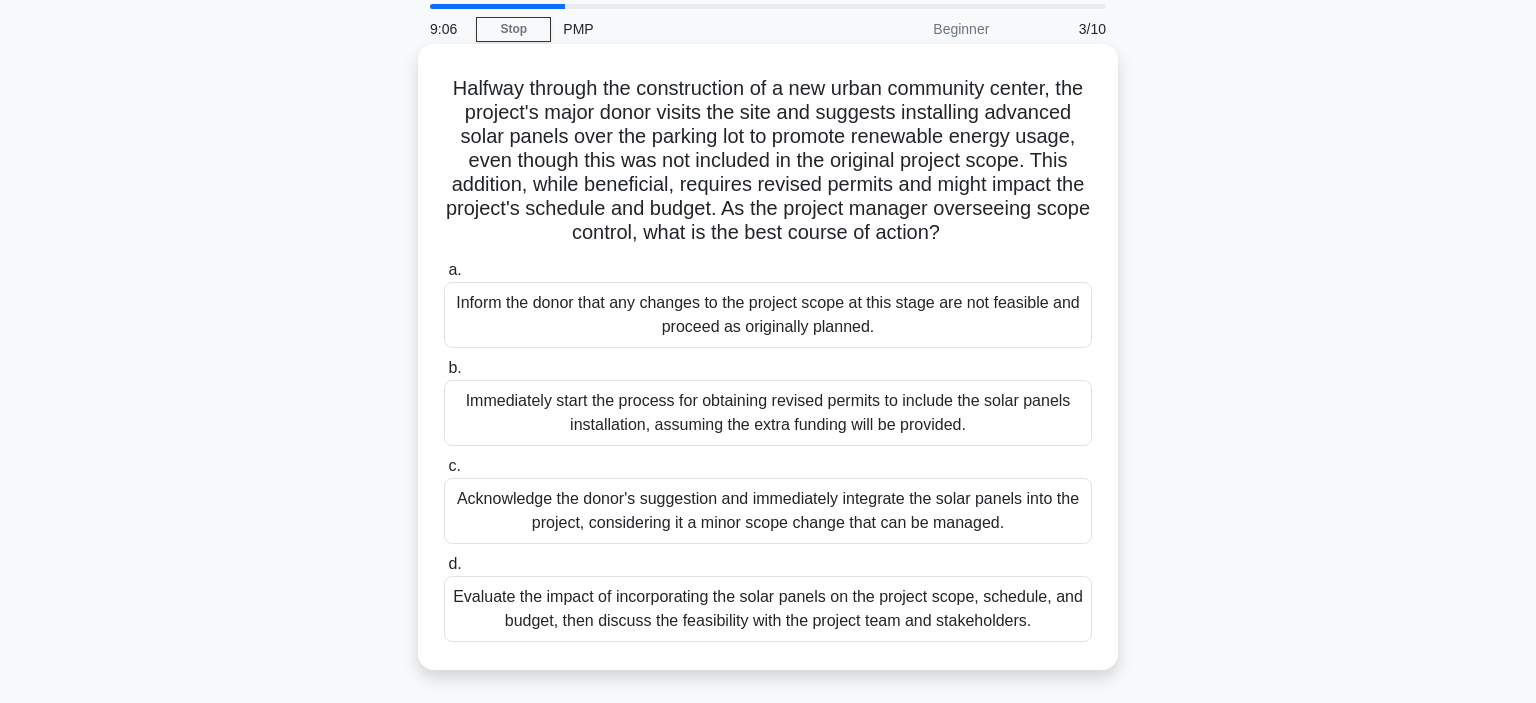 scroll, scrollTop: 105, scrollLeft: 0, axis: vertical 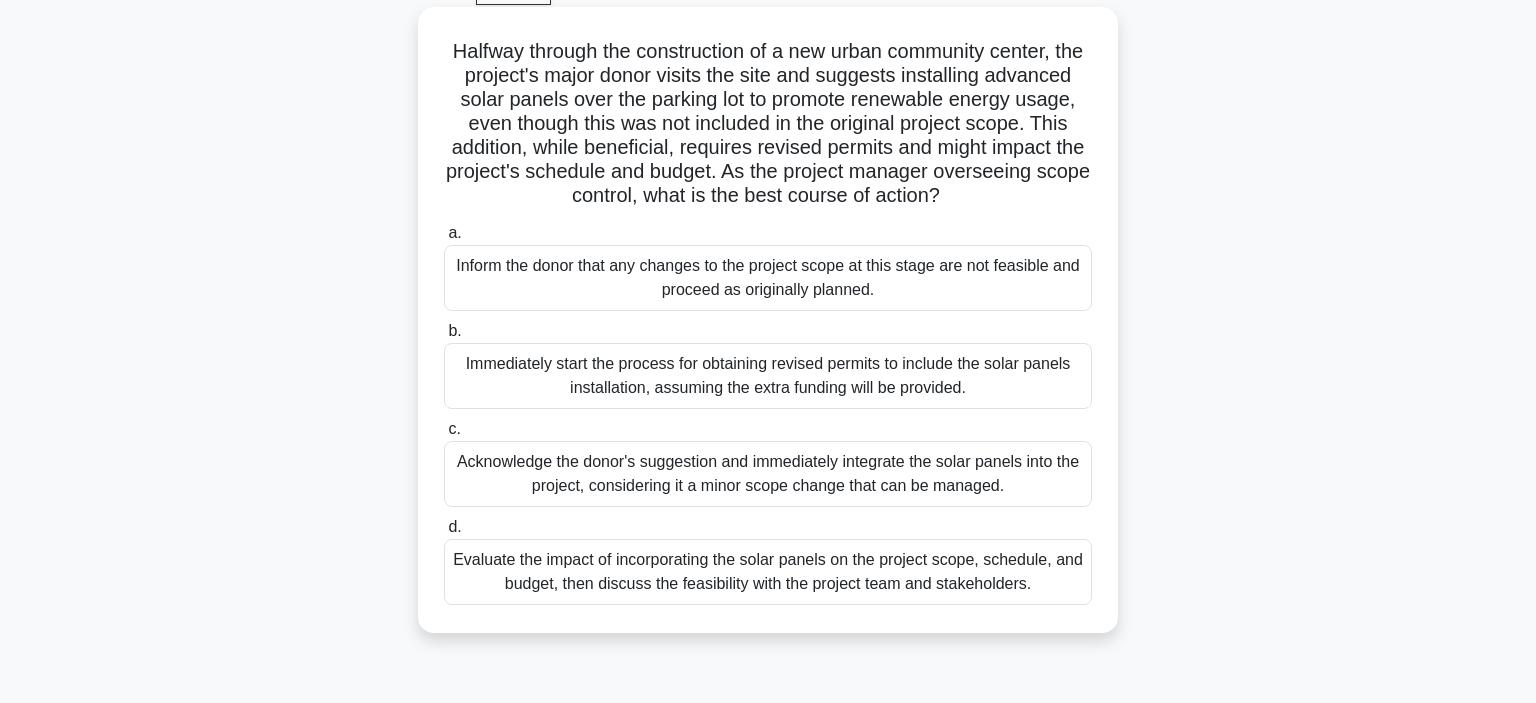 click on "Evaluate the impact of incorporating the solar panels on the project scope, schedule, and budget, then discuss the feasibility with the project team and stakeholders." at bounding box center [768, 572] 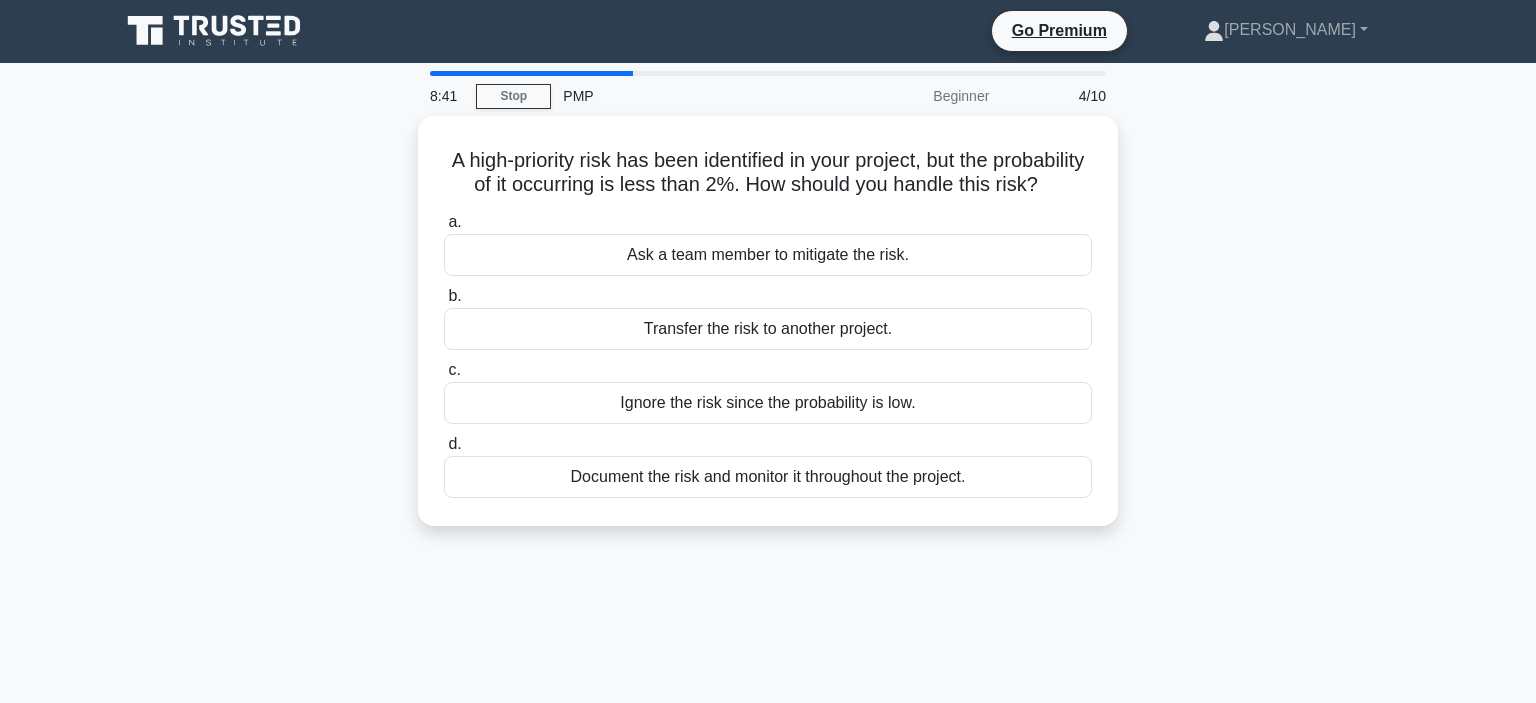 scroll, scrollTop: 0, scrollLeft: 0, axis: both 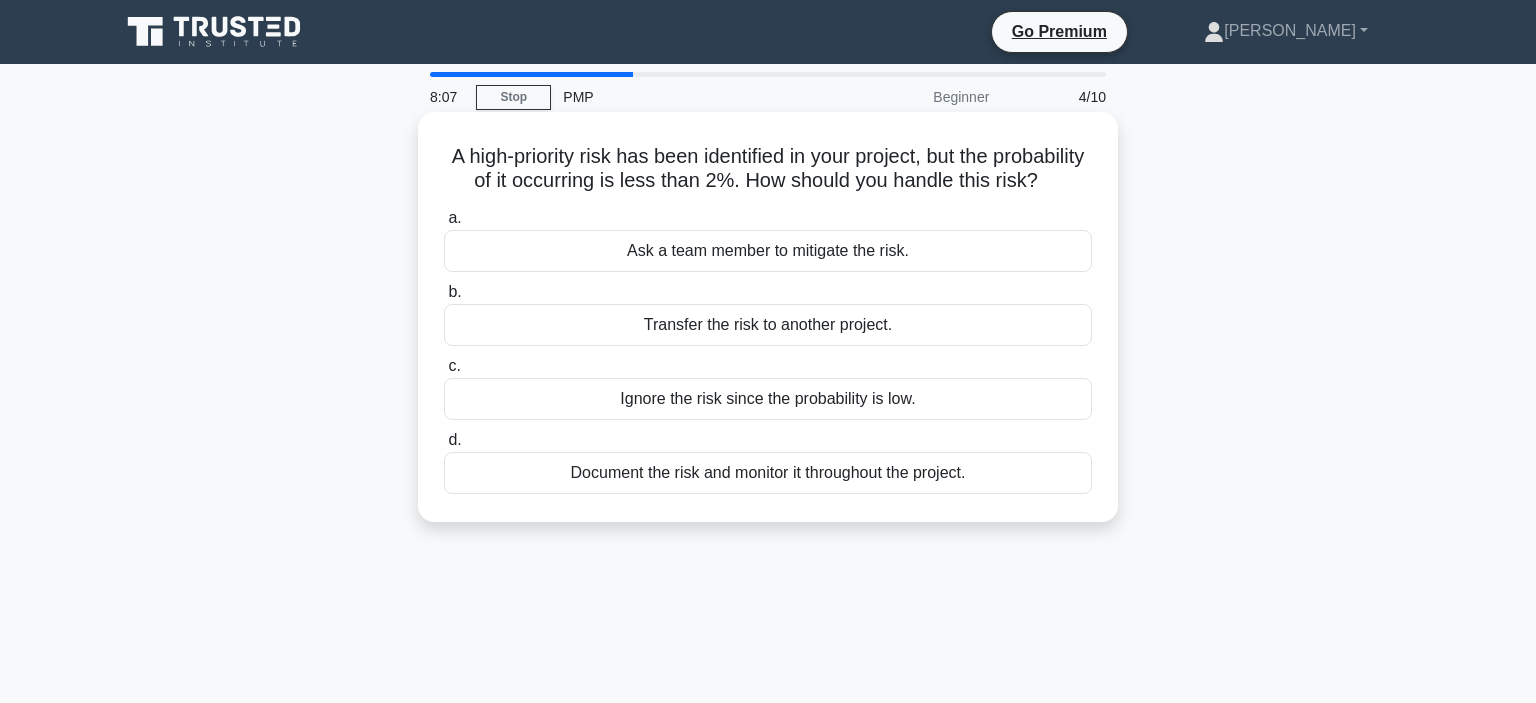 click on "Document the risk and monitor it throughout the project." at bounding box center (768, 473) 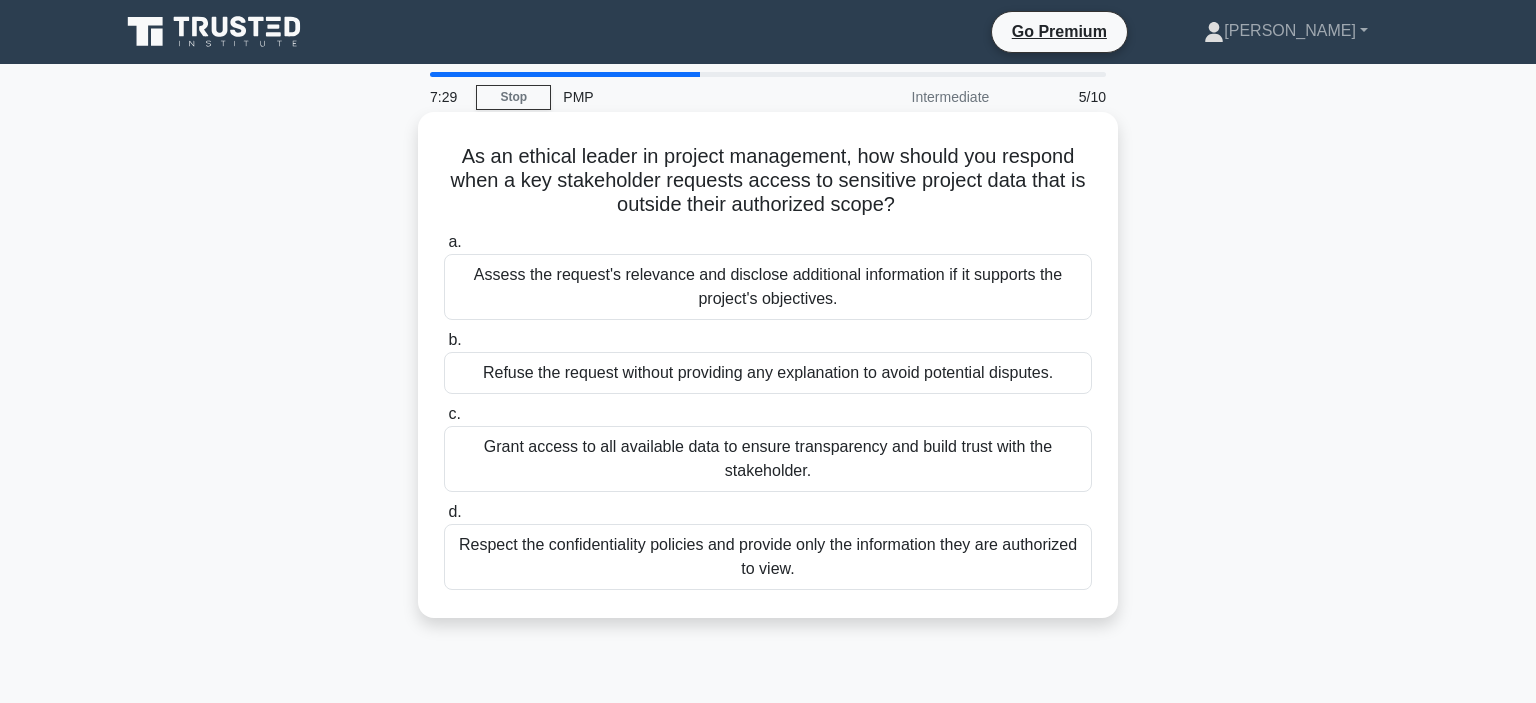 click on "Respect the confidentiality policies and provide only the information they are authorized to view." at bounding box center (768, 557) 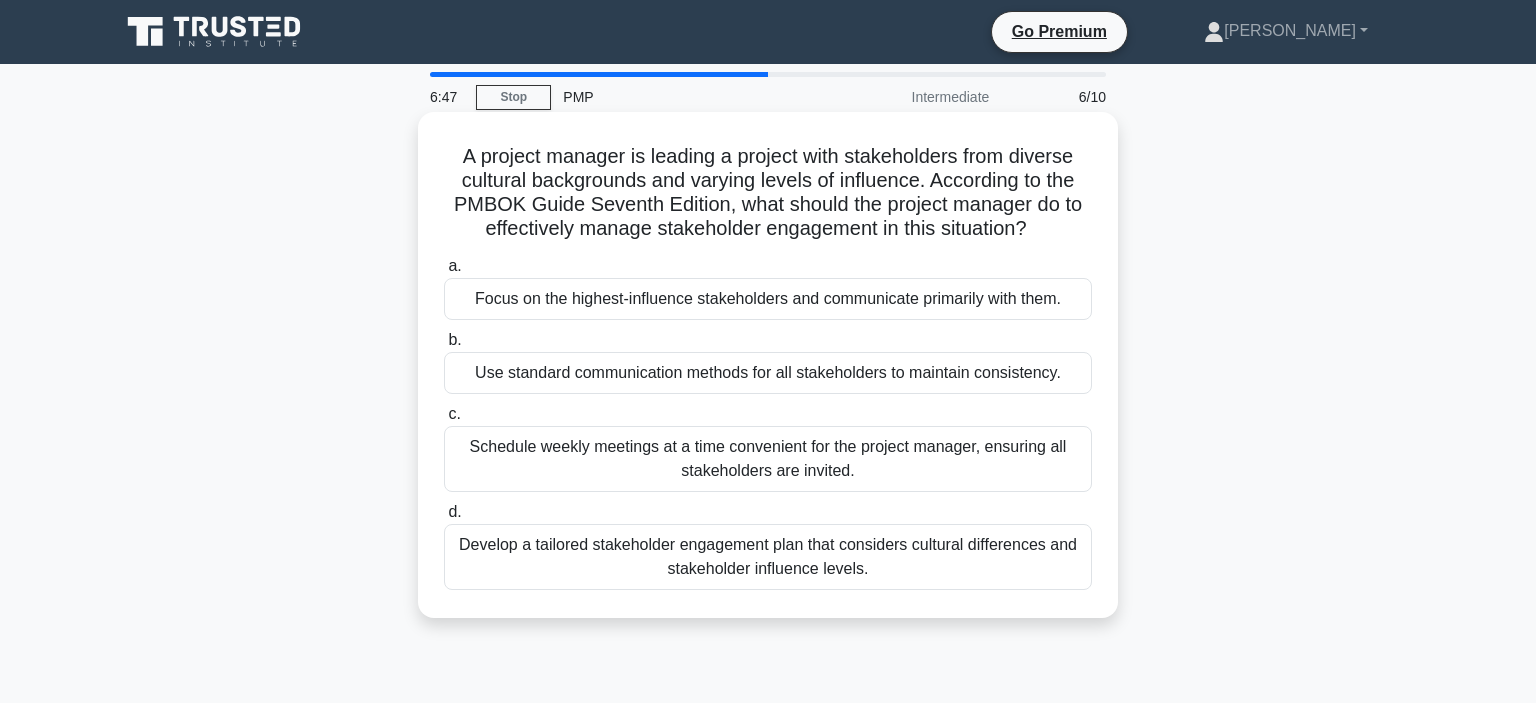 click on "Develop a tailored stakeholder engagement plan that considers cultural differences and stakeholder influence levels." at bounding box center [768, 557] 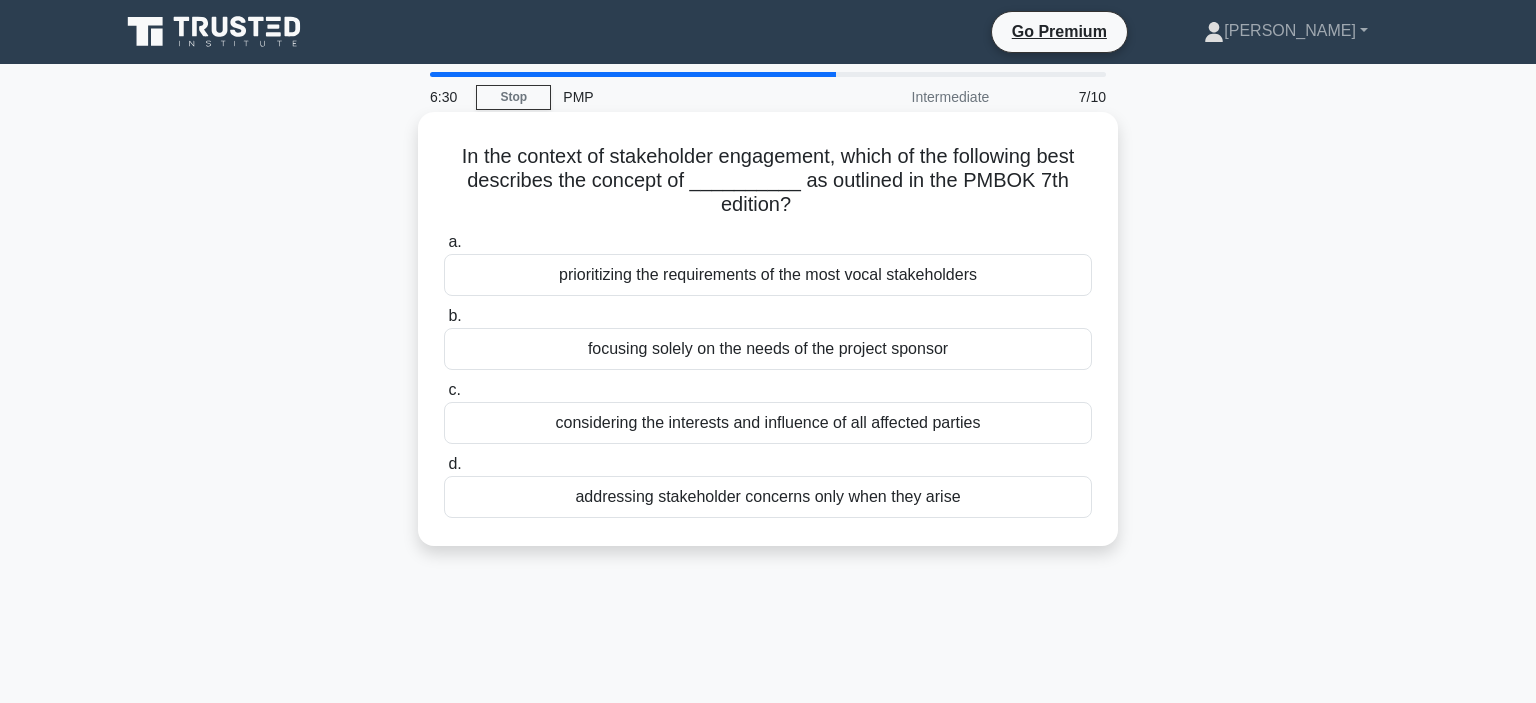 click on "considering the interests and influence of all affected parties" at bounding box center [768, 423] 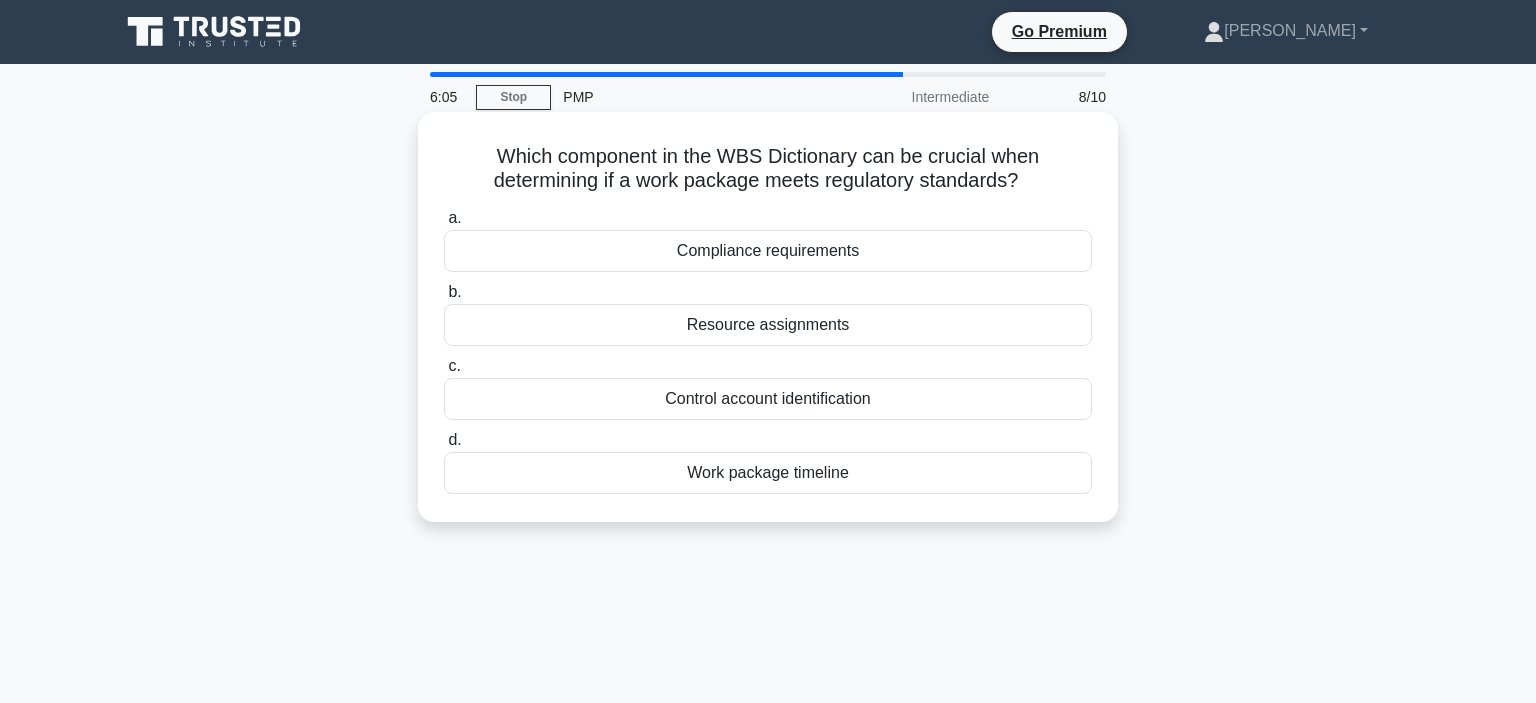 click on "Compliance requirements" at bounding box center [768, 251] 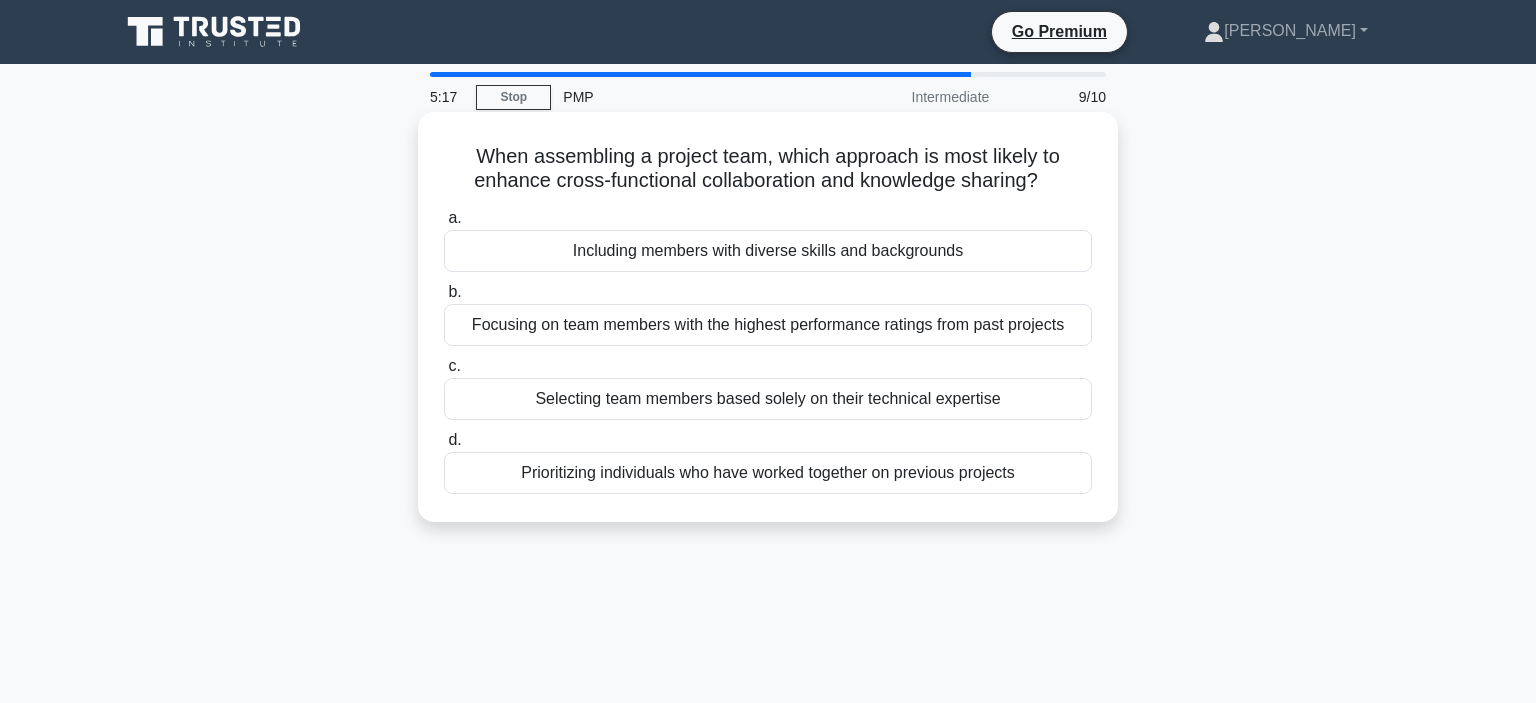 click on "Including members with diverse skills and backgrounds" at bounding box center [768, 251] 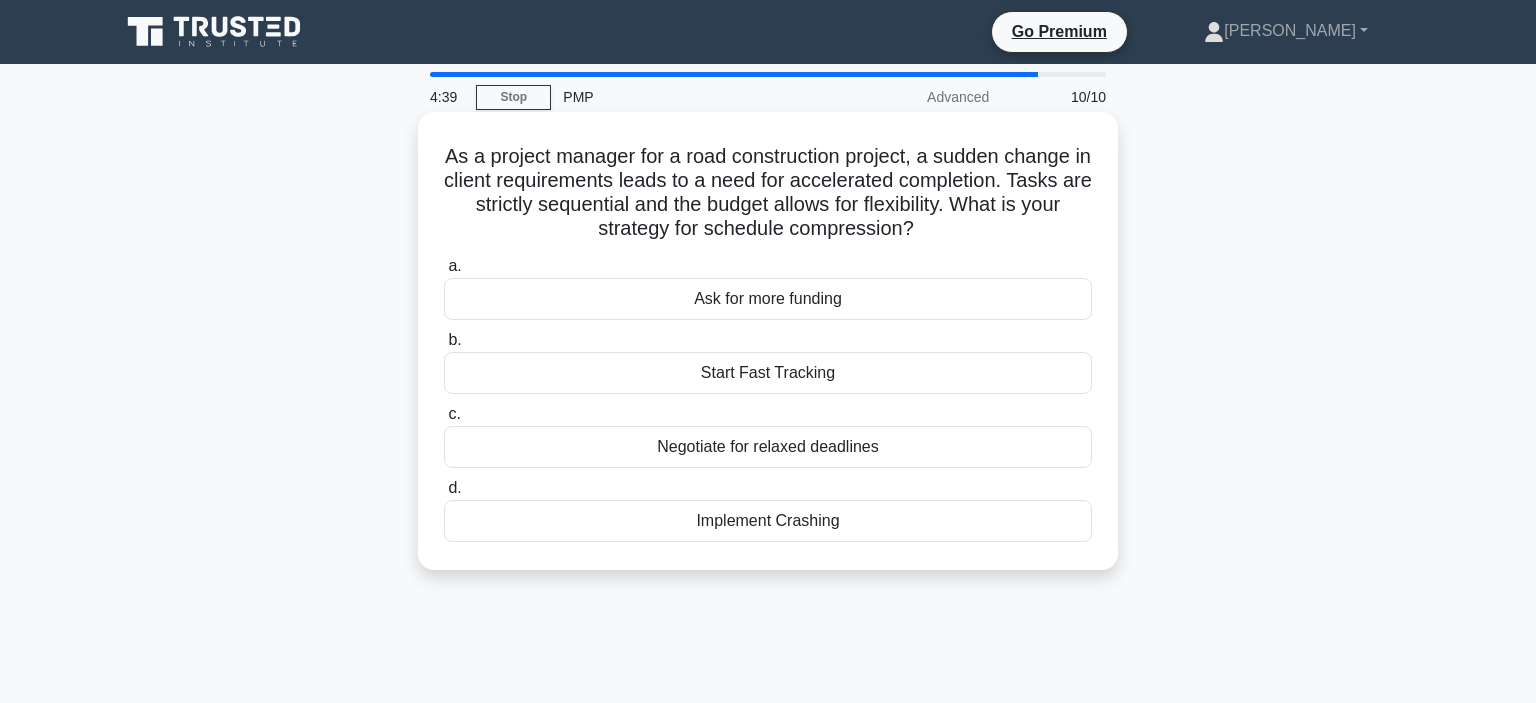 click on "Negotiate for relaxed deadlines" at bounding box center [768, 447] 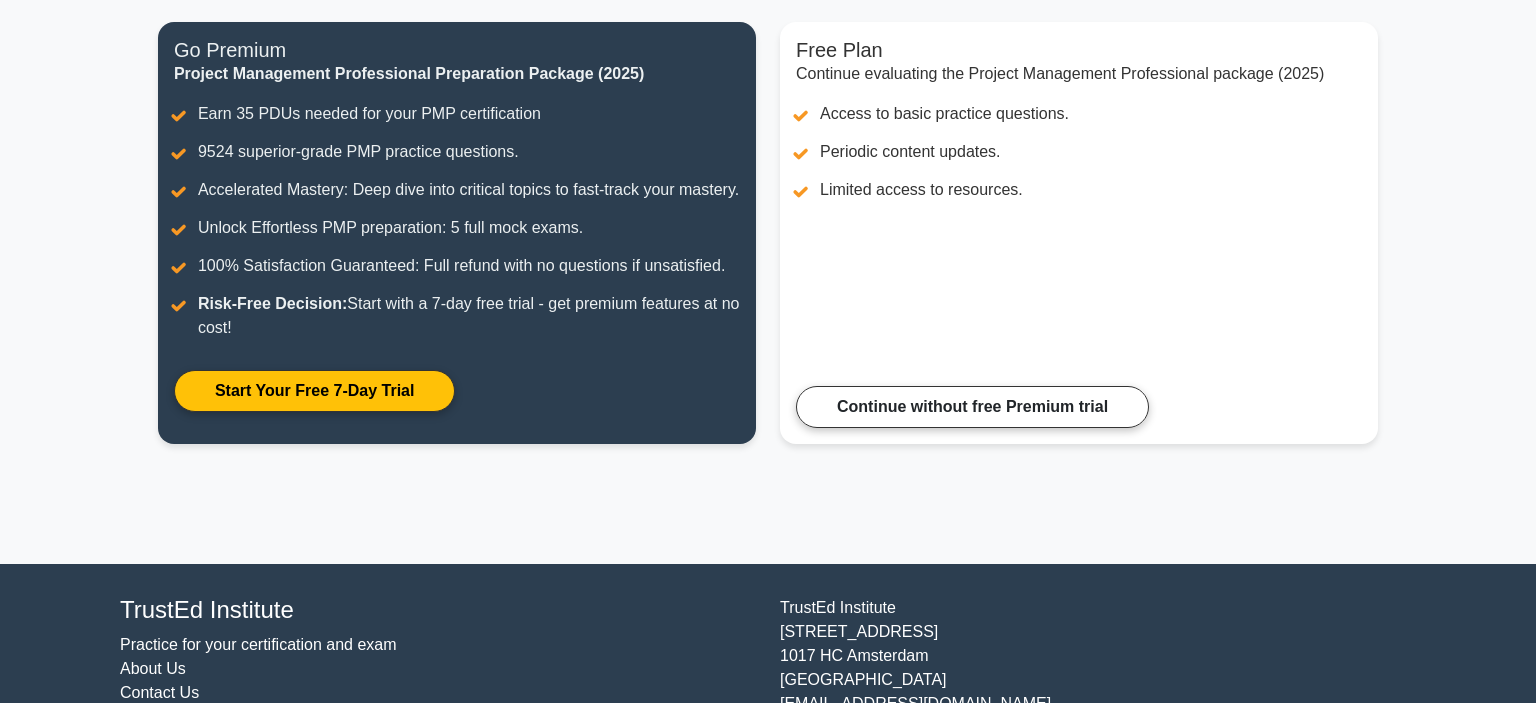 scroll, scrollTop: 211, scrollLeft: 0, axis: vertical 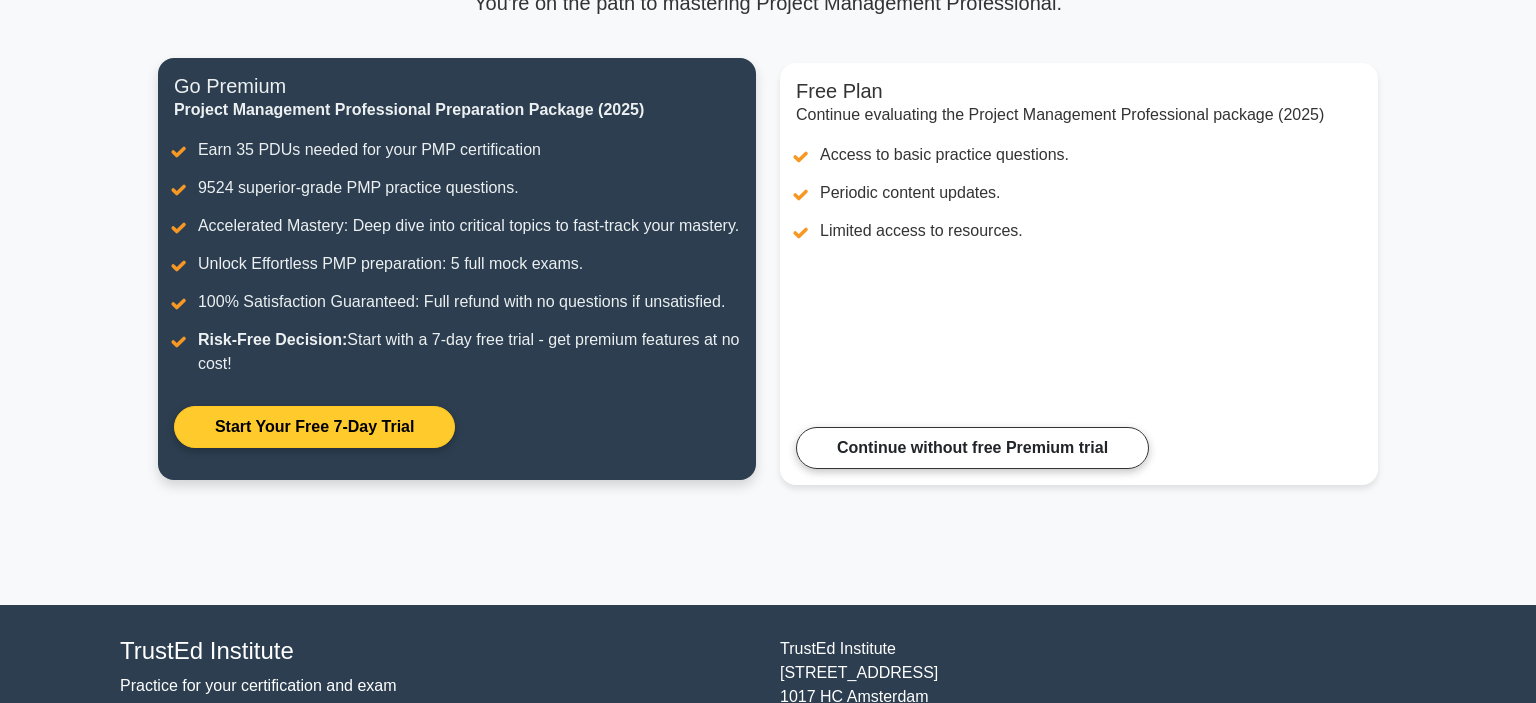 click on "Start Your Free 7-Day Trial" at bounding box center (314, 427) 